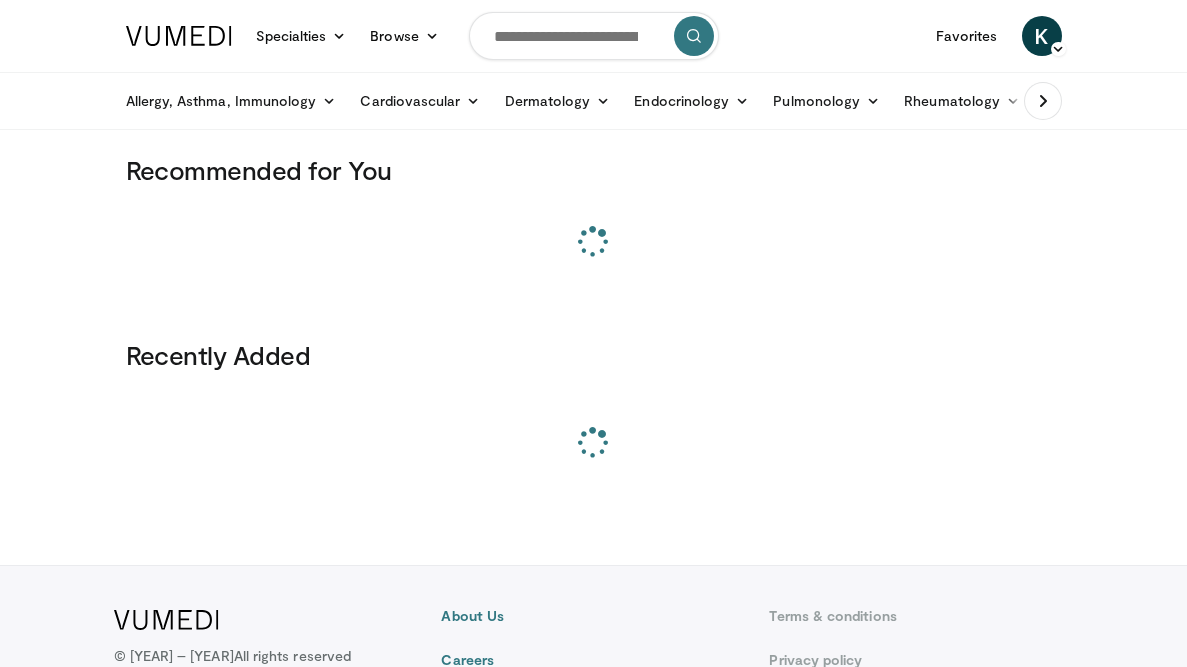 scroll, scrollTop: 0, scrollLeft: 0, axis: both 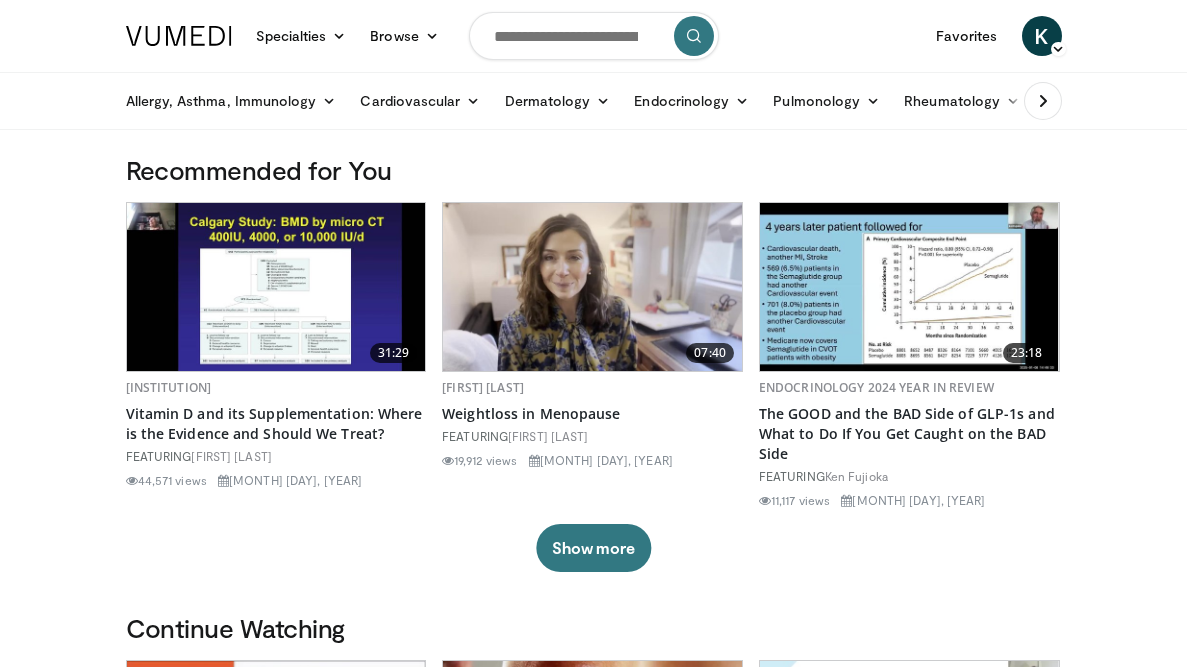 click at bounding box center [594, 36] 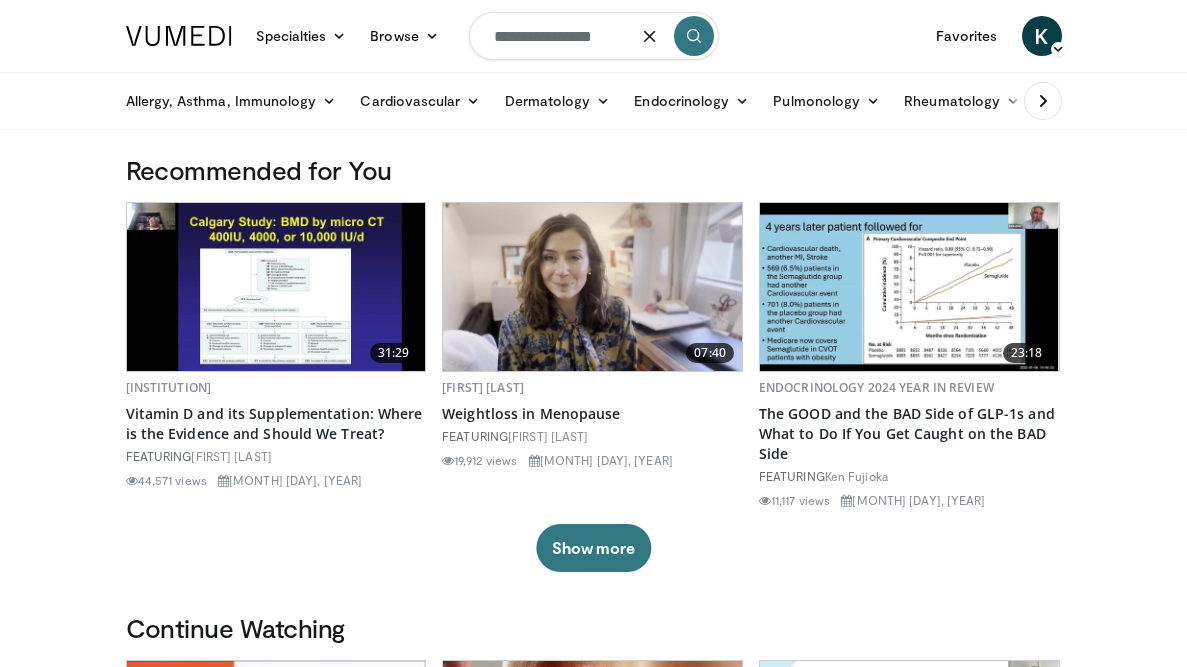type on "**********" 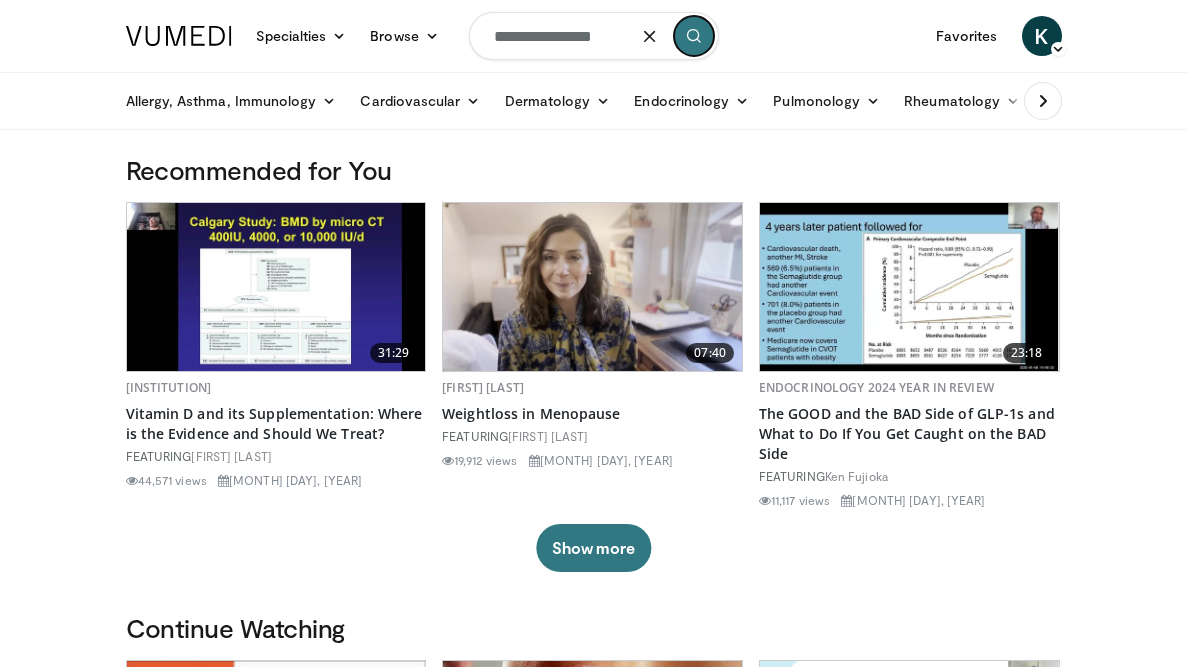 click at bounding box center [694, 36] 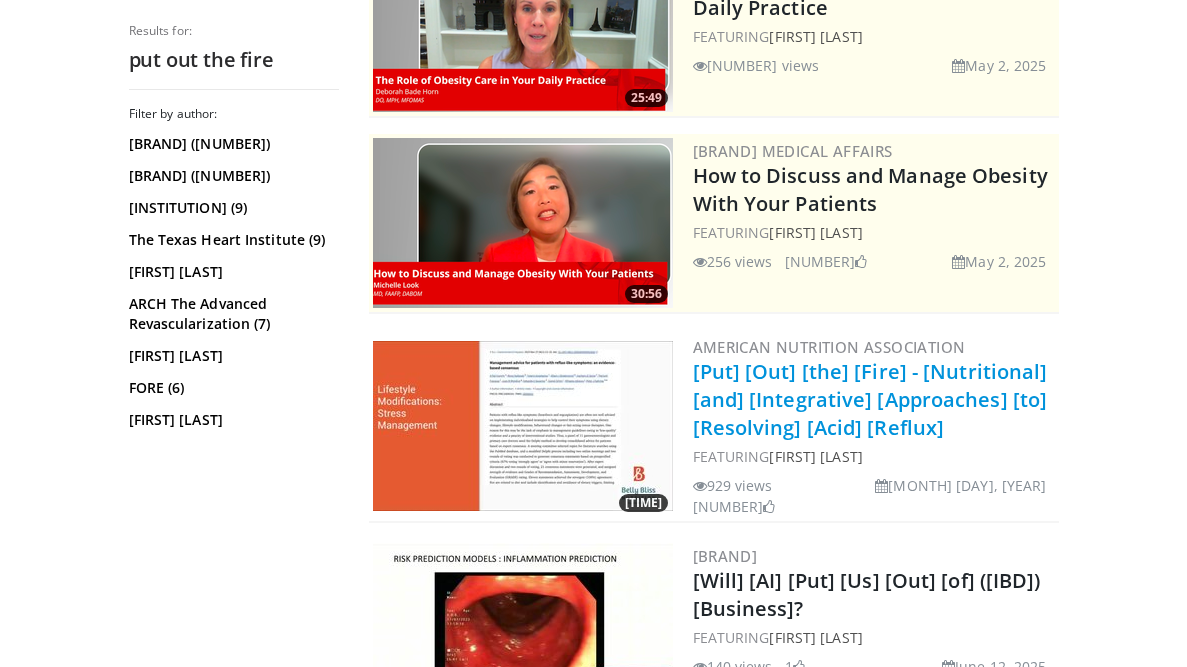 scroll, scrollTop: 296, scrollLeft: 0, axis: vertical 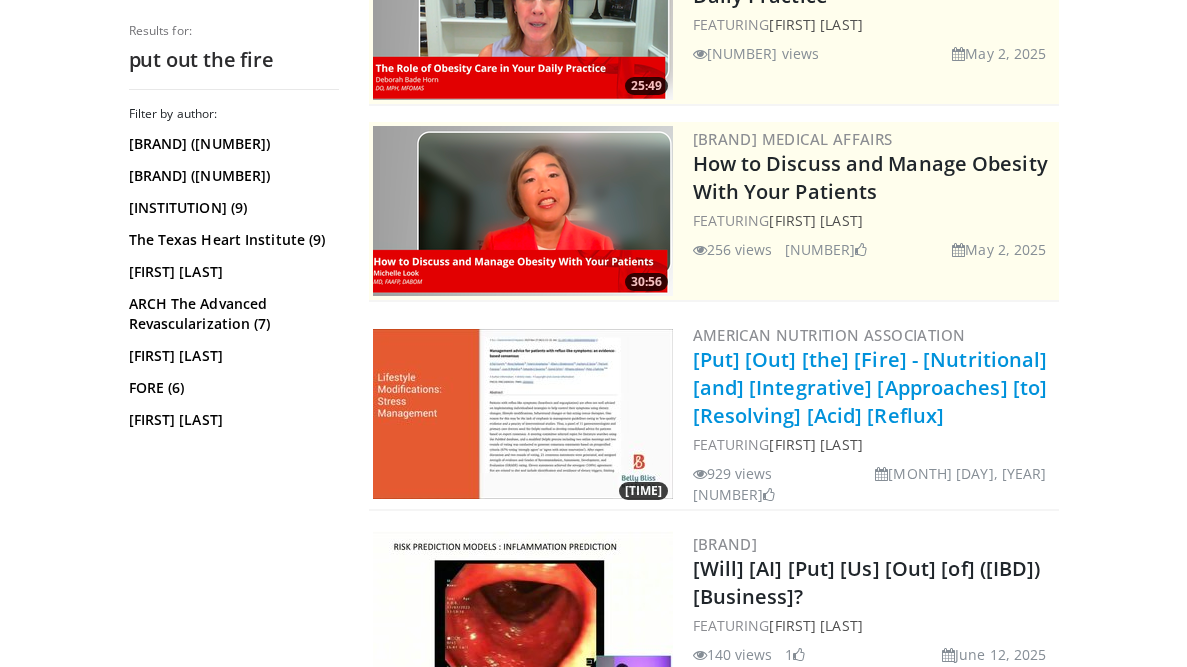 click on "[Put] [Out] [the] [Fire] - [Nutritional] [and] [Integrative] [Approaches] [to] [Resolving] [Acid] [Reflux]" at bounding box center [870, 387] 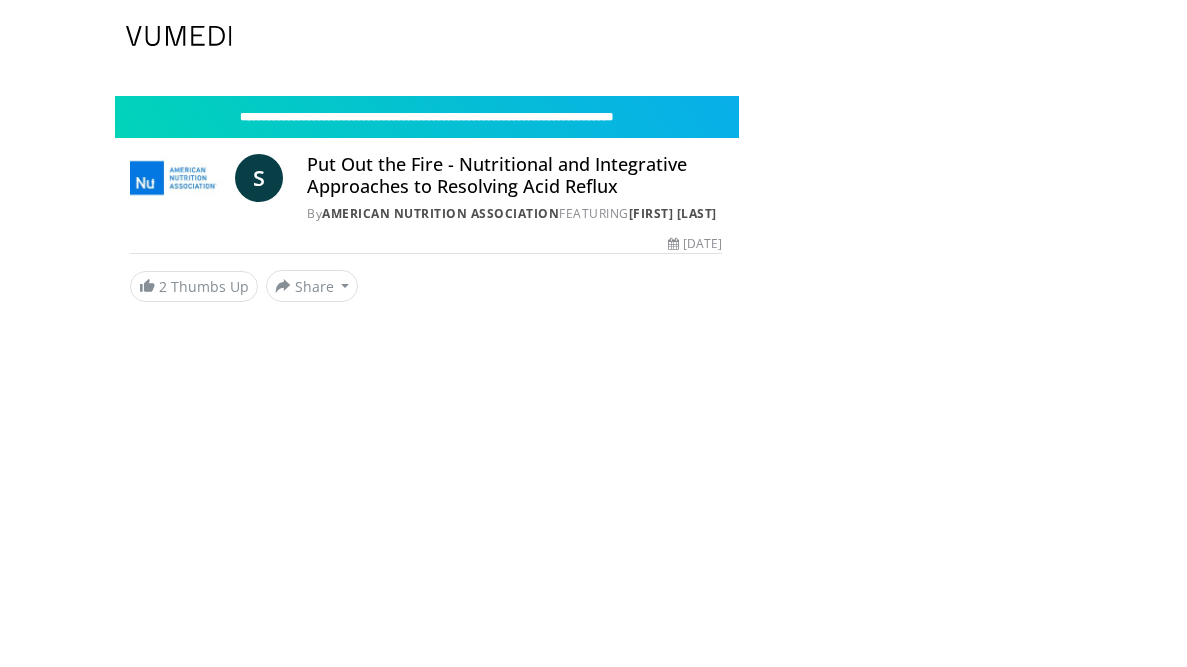 scroll, scrollTop: 0, scrollLeft: 0, axis: both 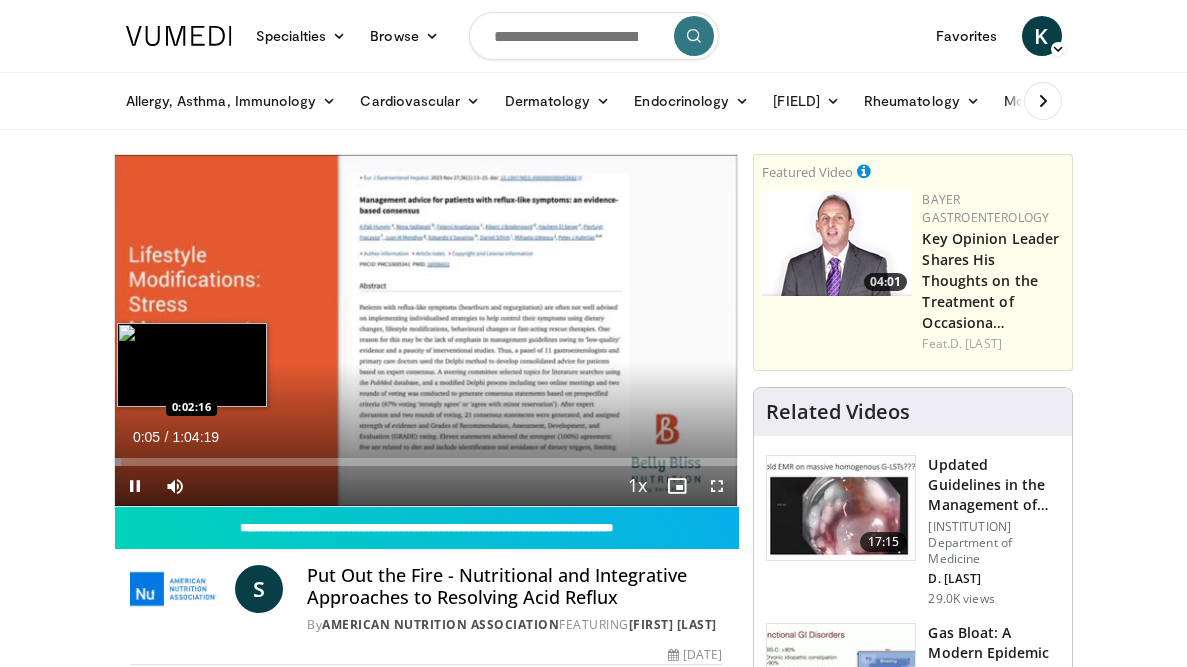 click on "Loaded :  1.03% 0:00:05 0:02:16" at bounding box center (426, 462) 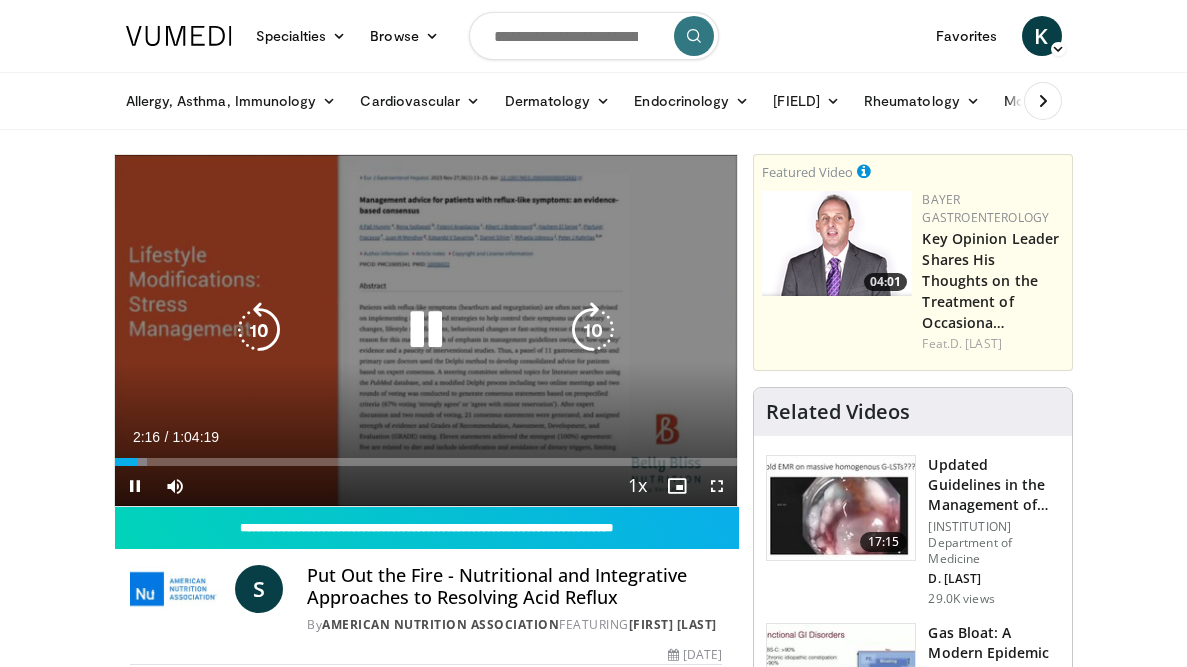 click at bounding box center [593, 330] 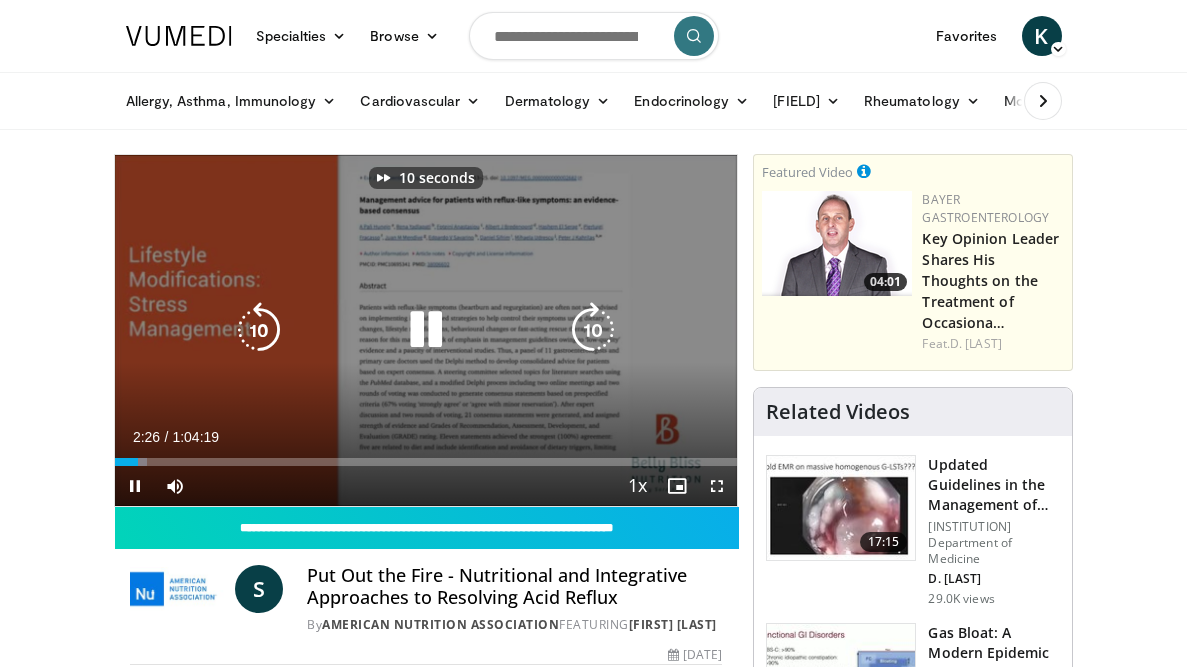 click at bounding box center (593, 330) 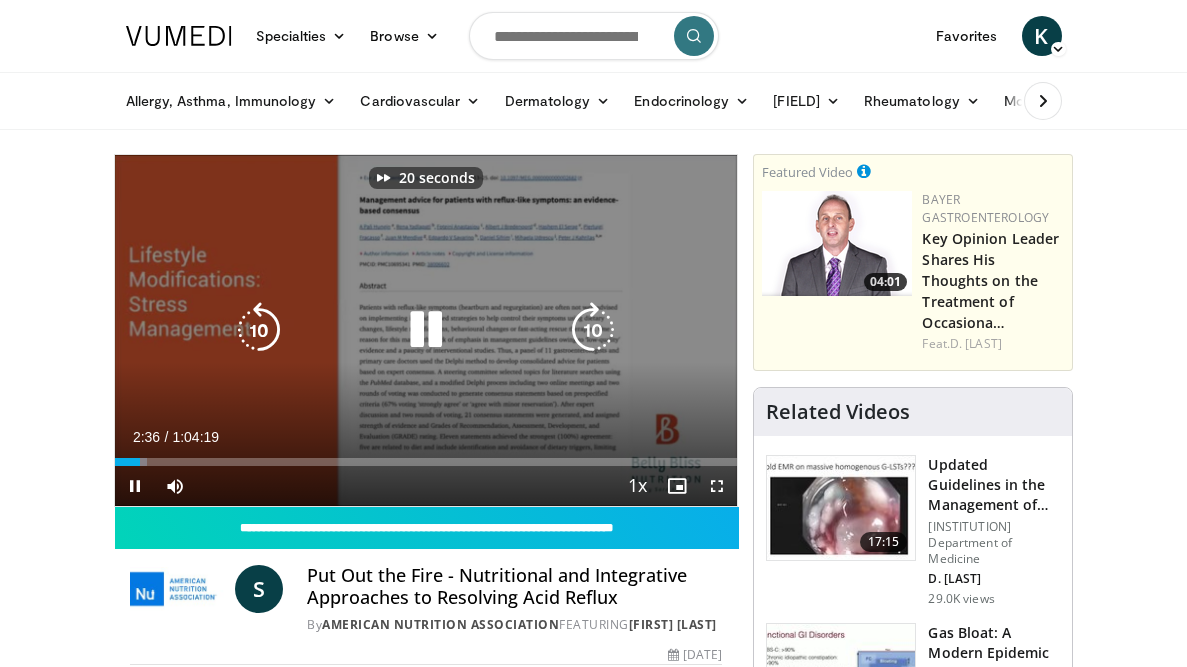 click at bounding box center [593, 330] 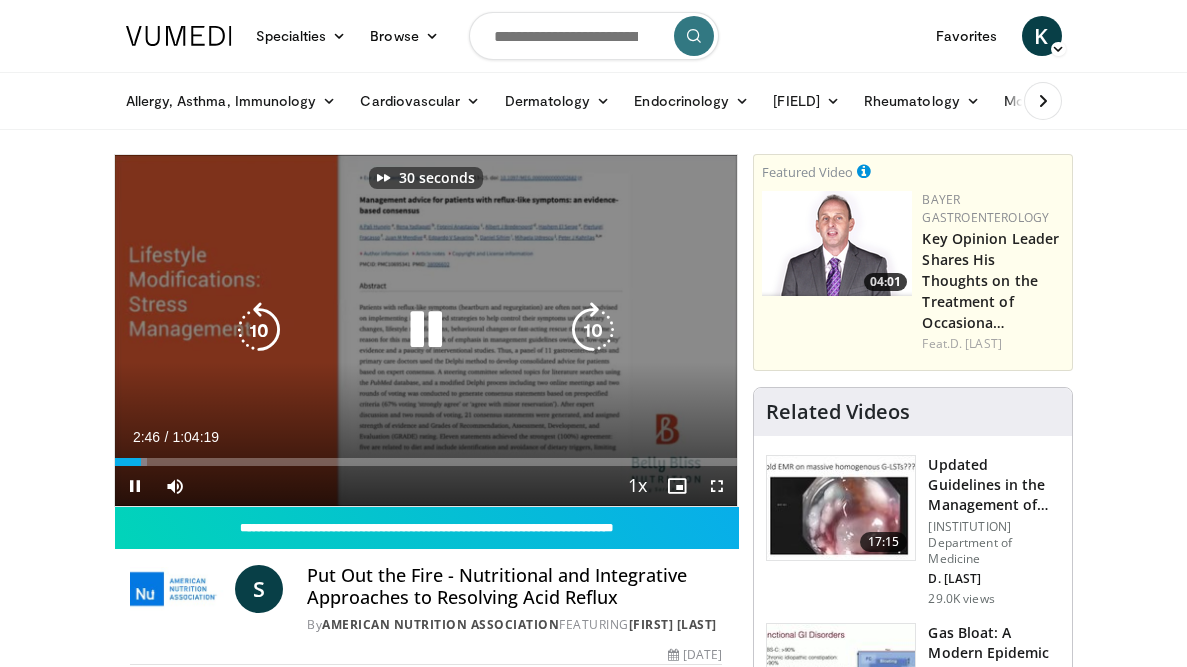 click at bounding box center (593, 330) 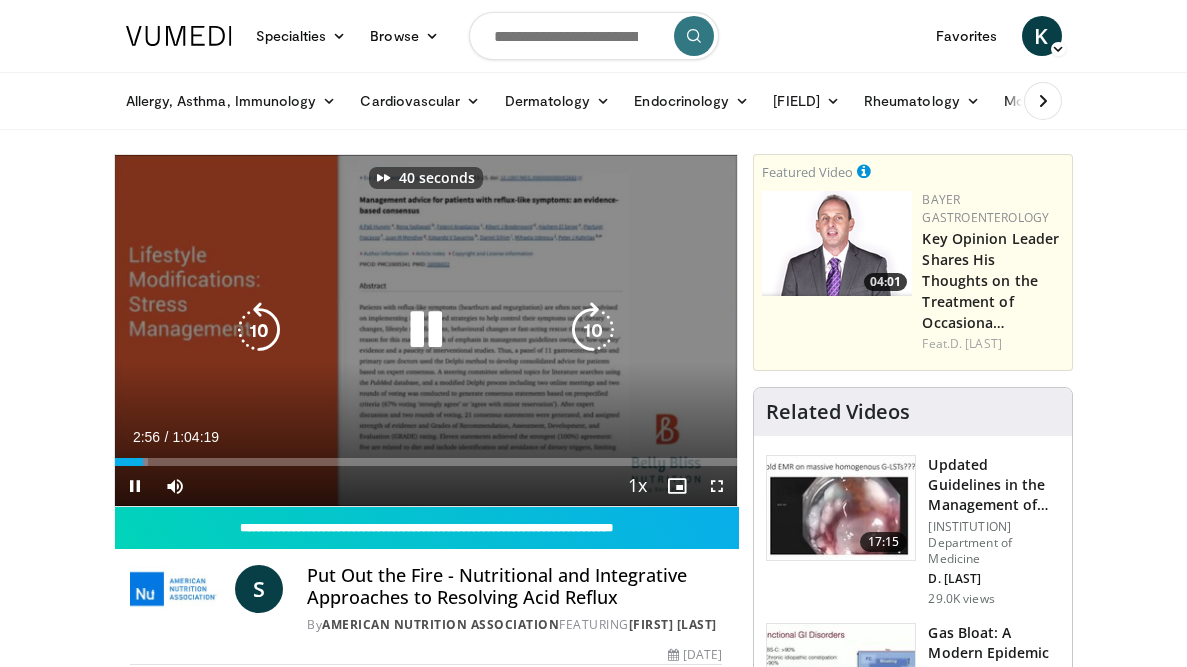 click at bounding box center [593, 330] 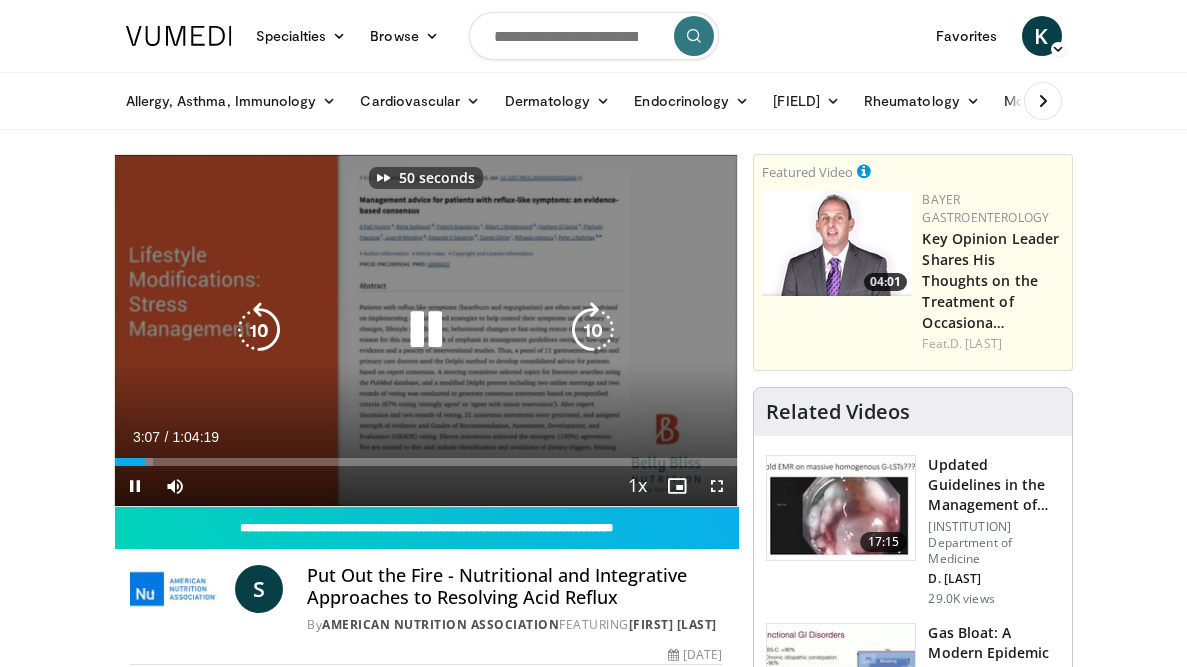 click at bounding box center (593, 330) 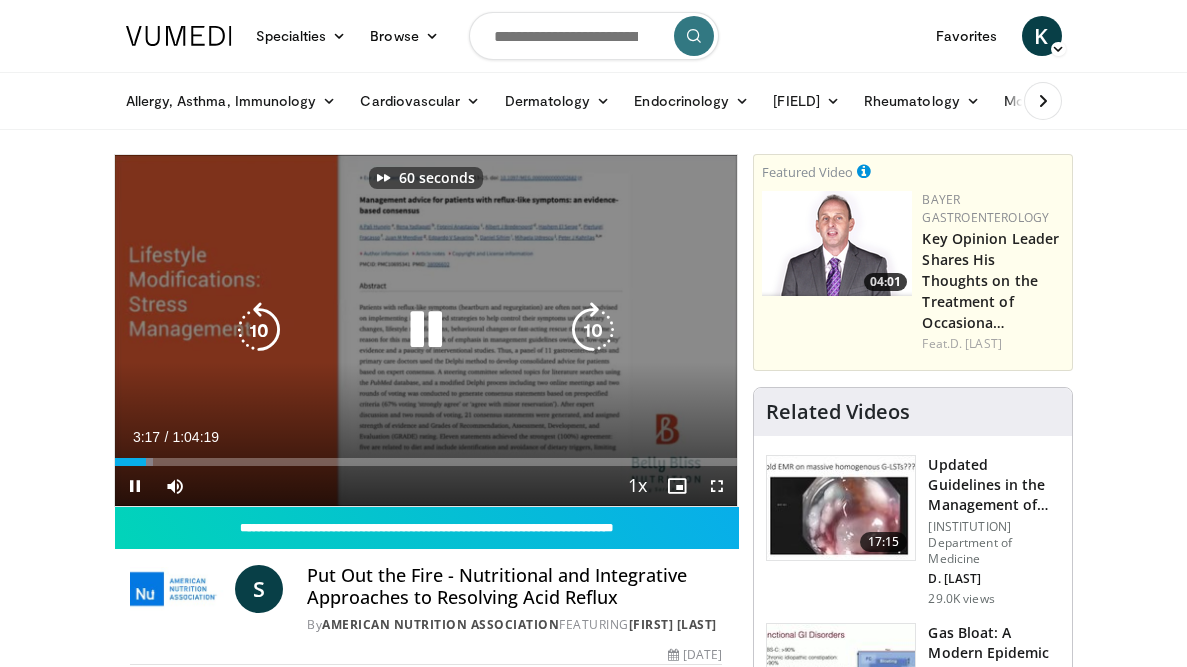 click at bounding box center [593, 330] 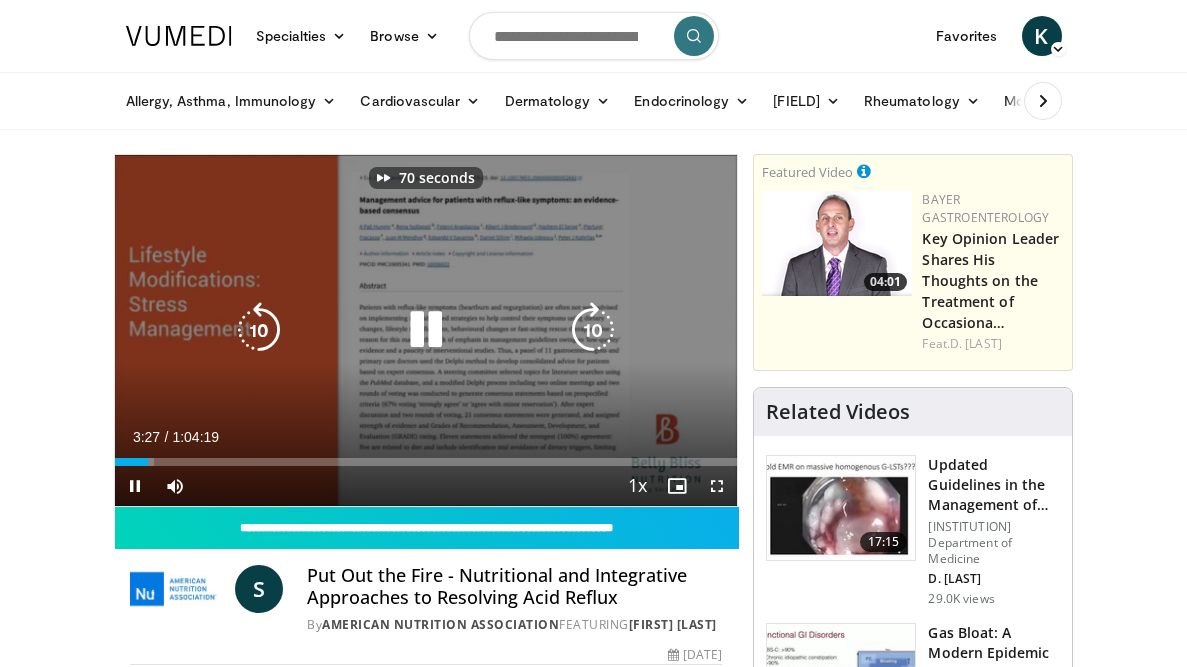 click at bounding box center (593, 330) 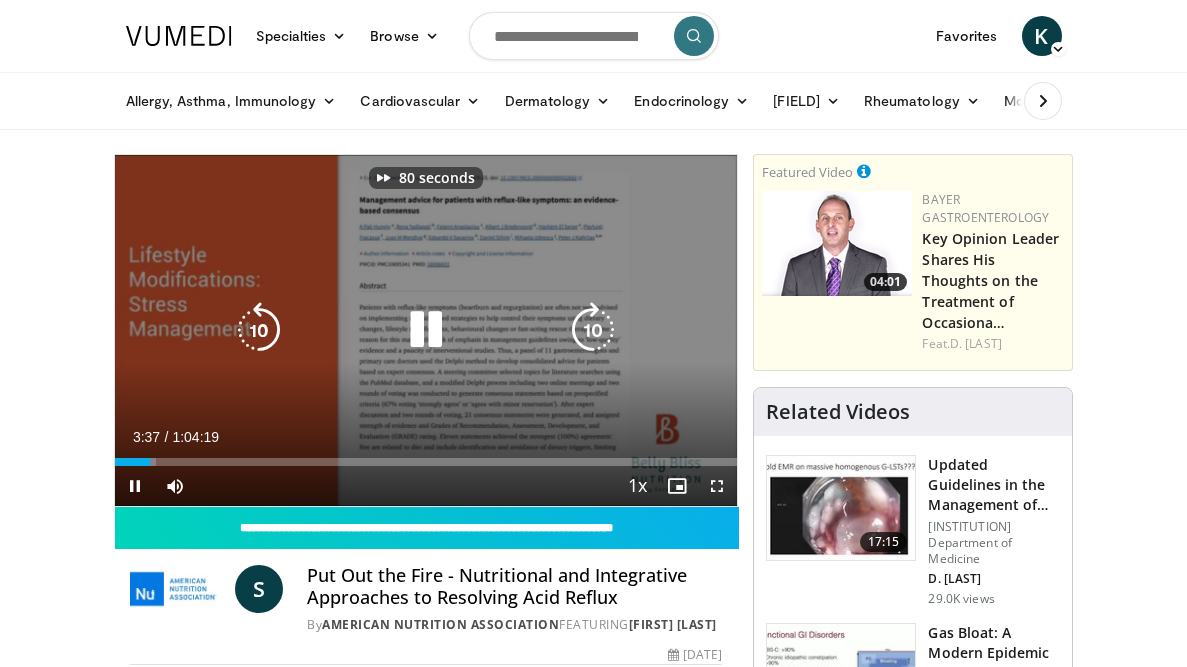 click at bounding box center (593, 330) 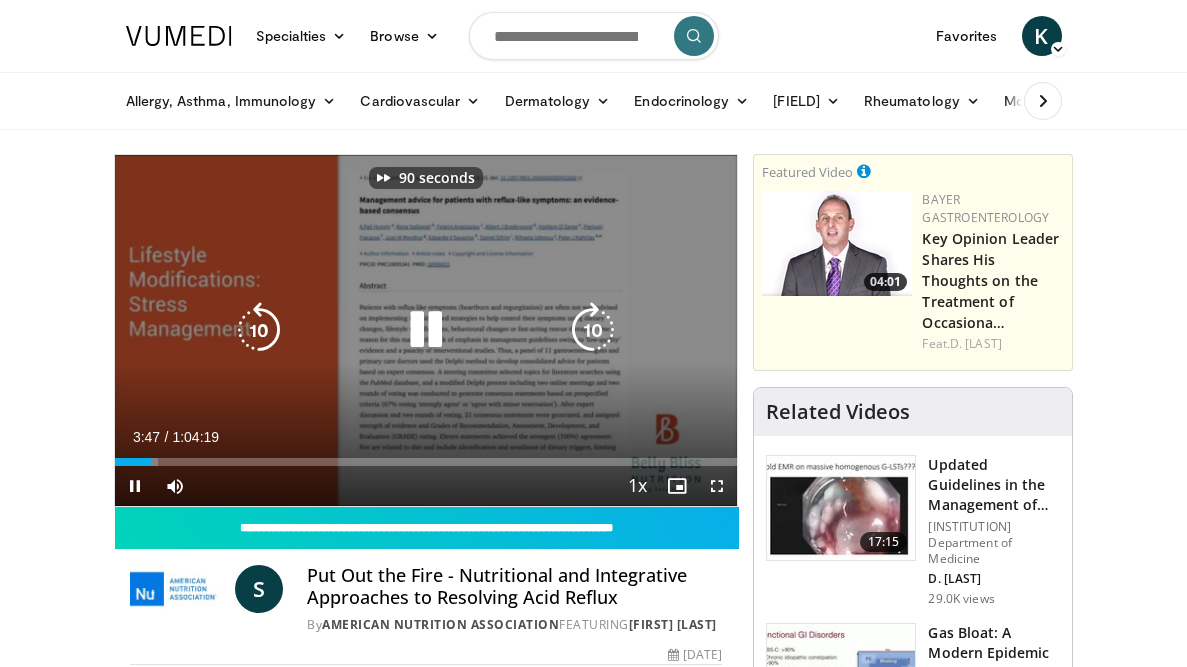 click at bounding box center [593, 330] 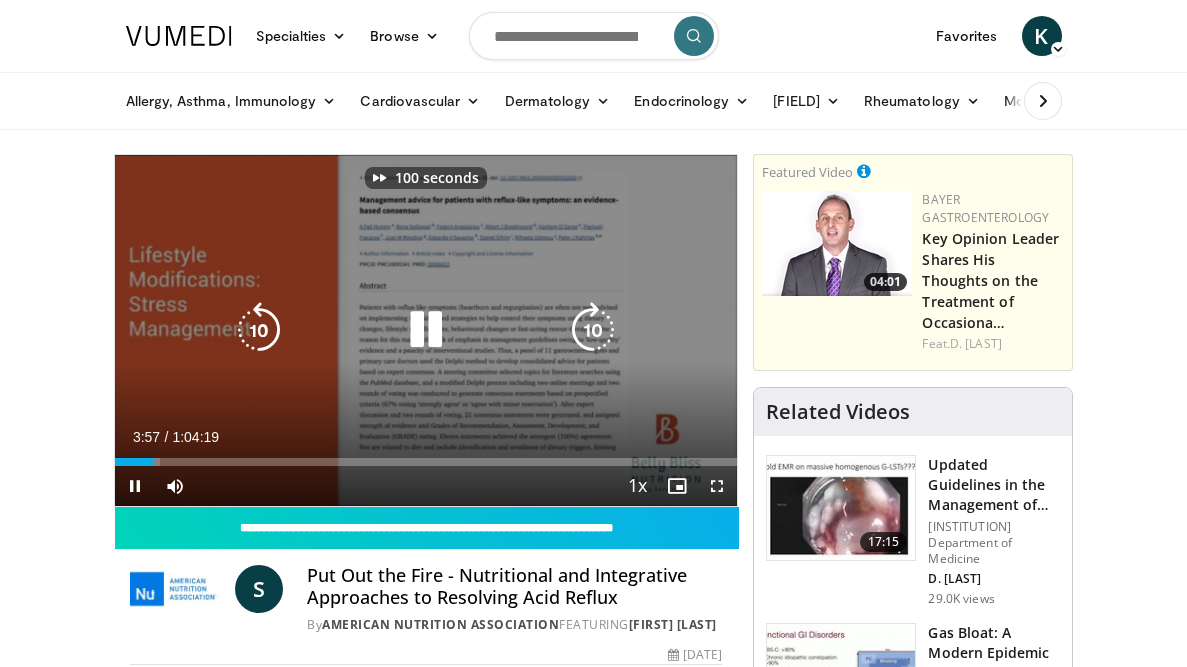 click at bounding box center (593, 330) 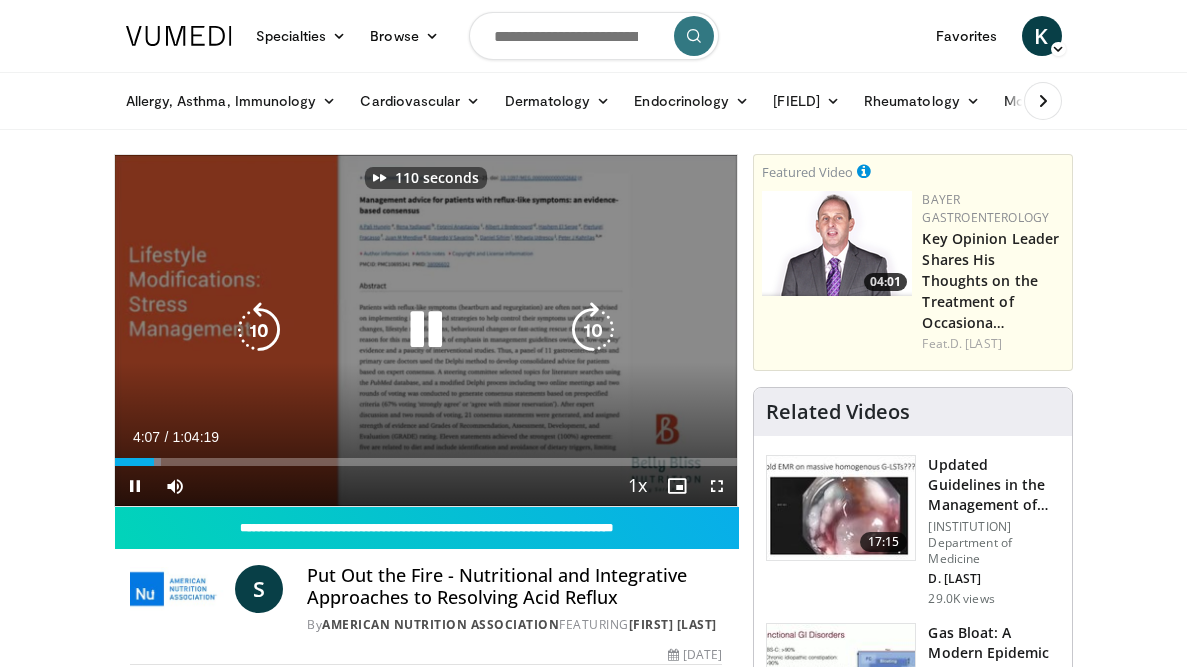 click at bounding box center (593, 330) 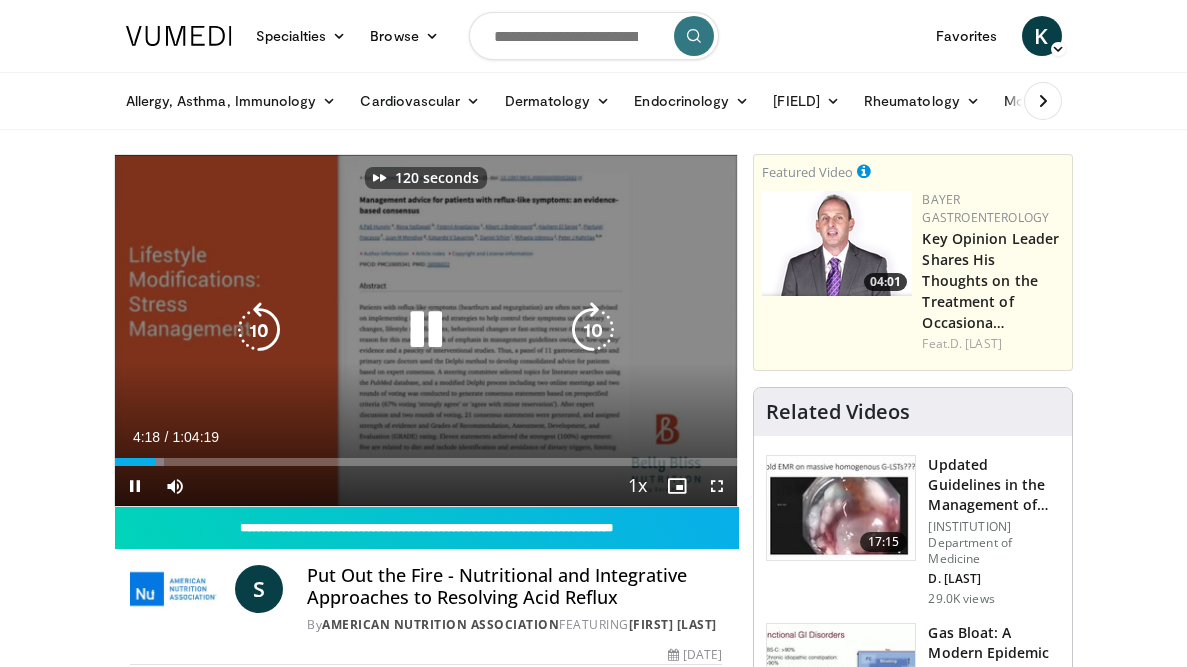 click at bounding box center [593, 330] 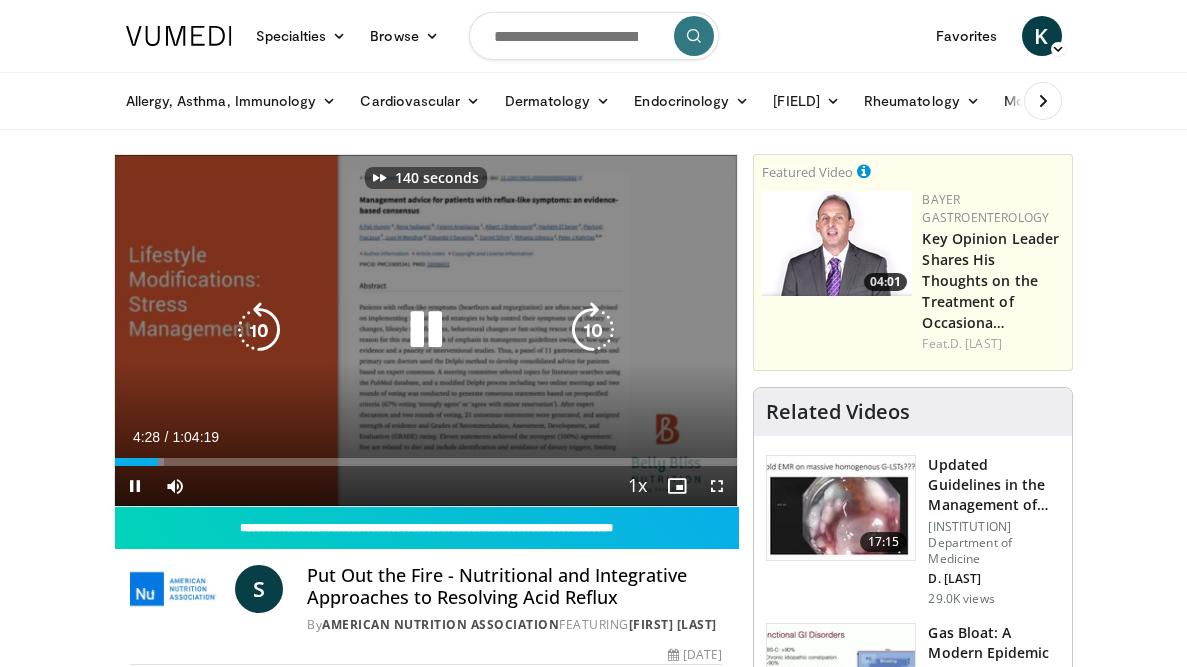 click at bounding box center (593, 330) 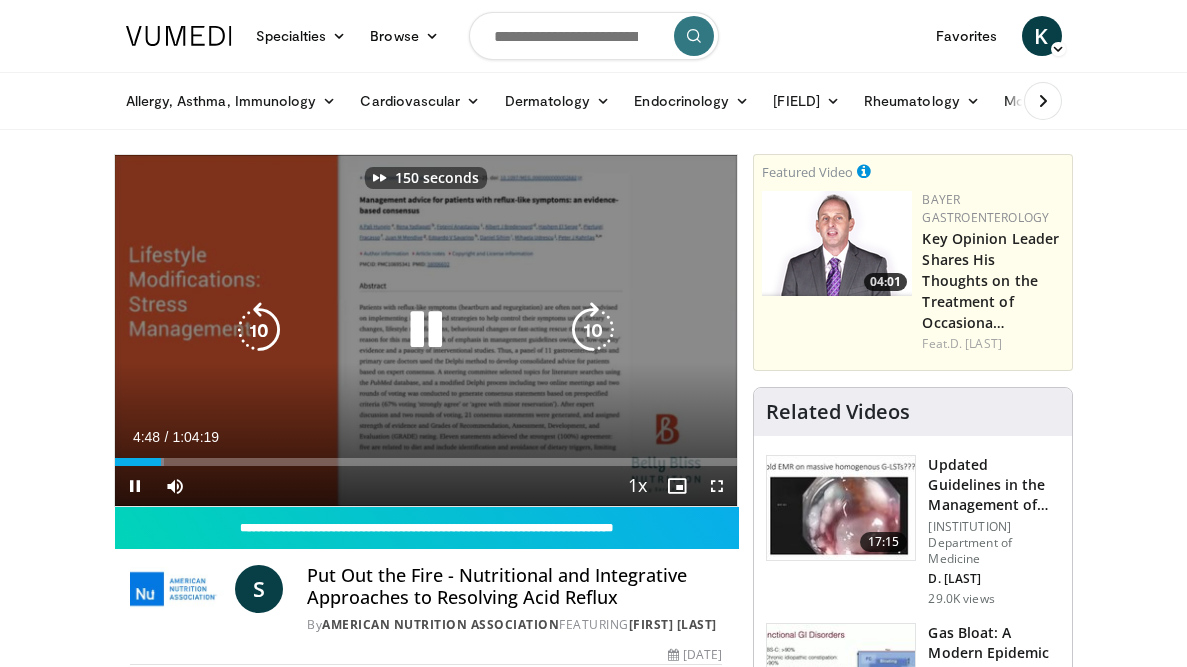 click at bounding box center [593, 330] 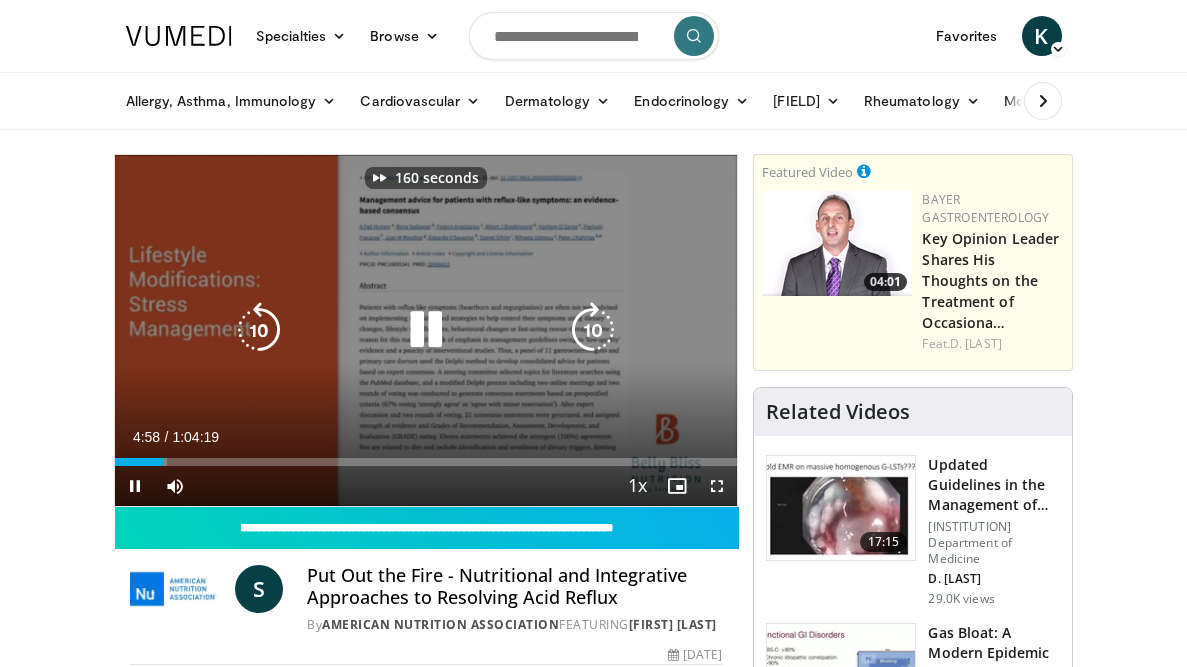 click at bounding box center [593, 330] 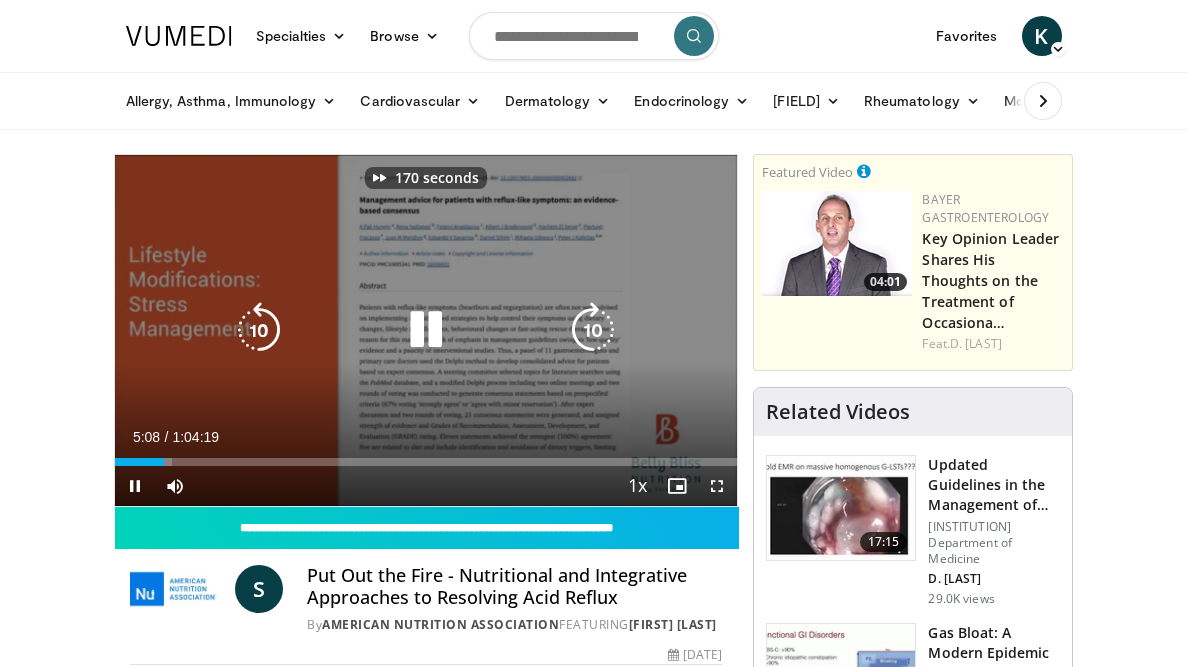 click at bounding box center (593, 330) 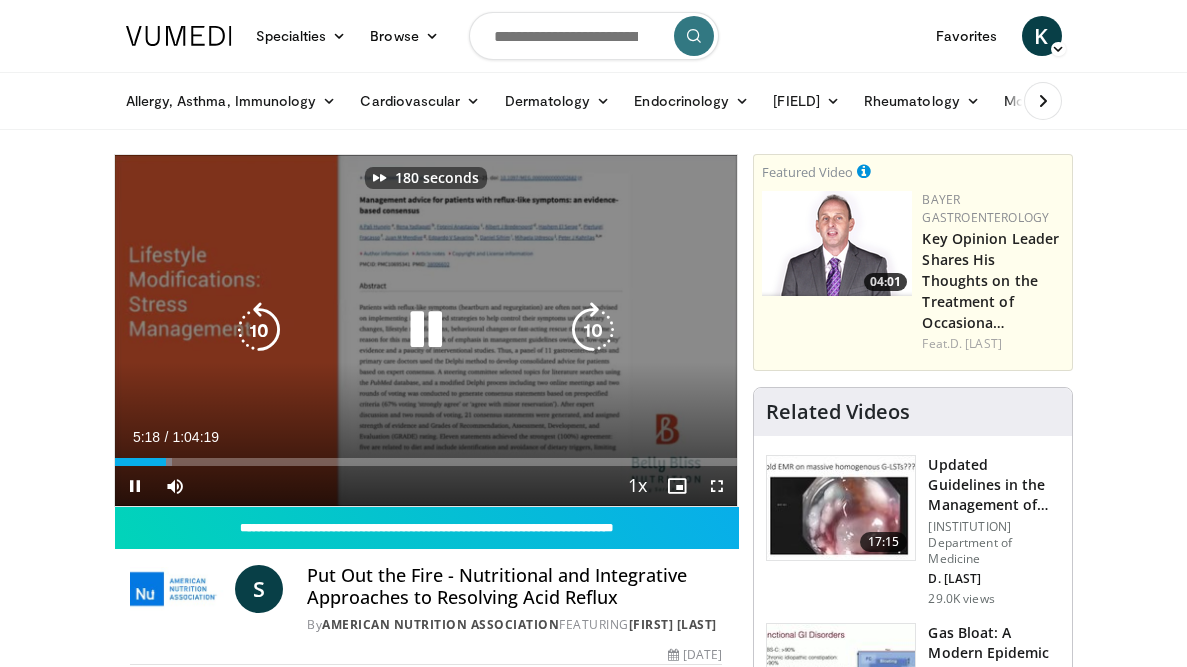 click at bounding box center [593, 330] 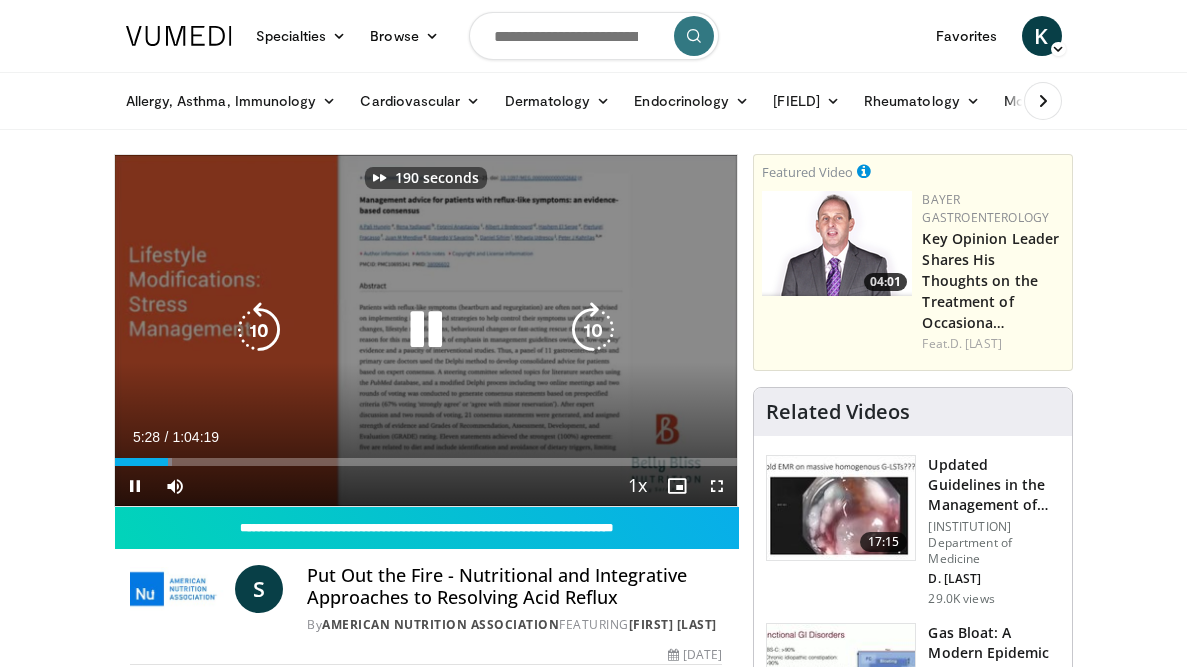 click at bounding box center [593, 330] 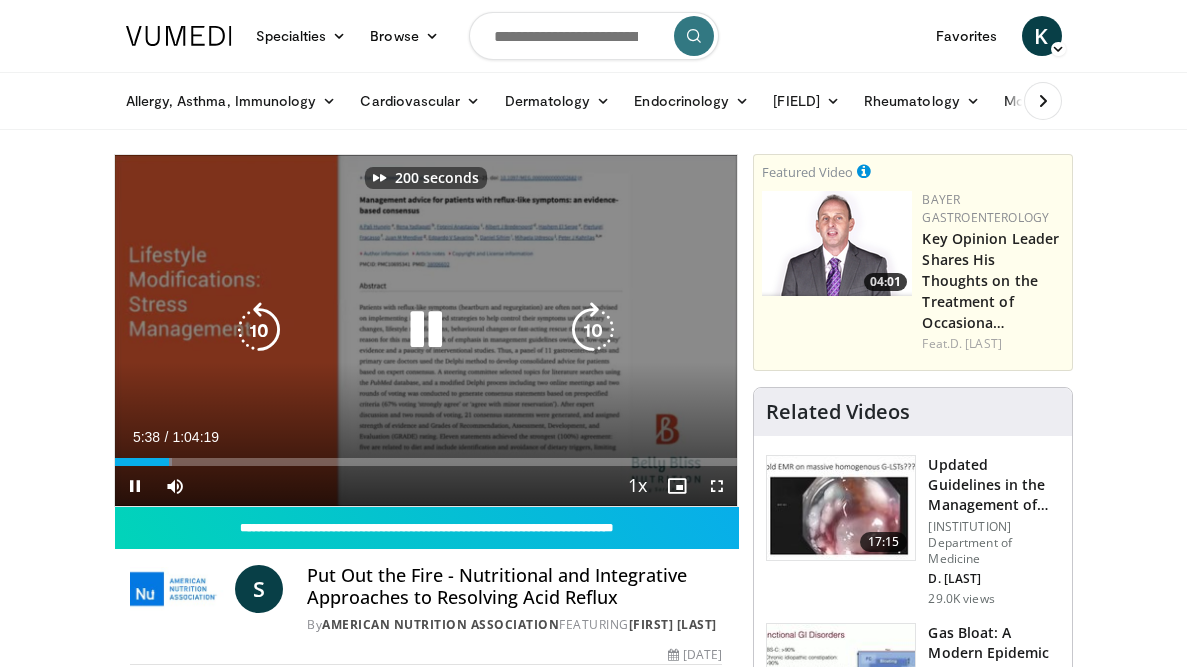 click at bounding box center [593, 330] 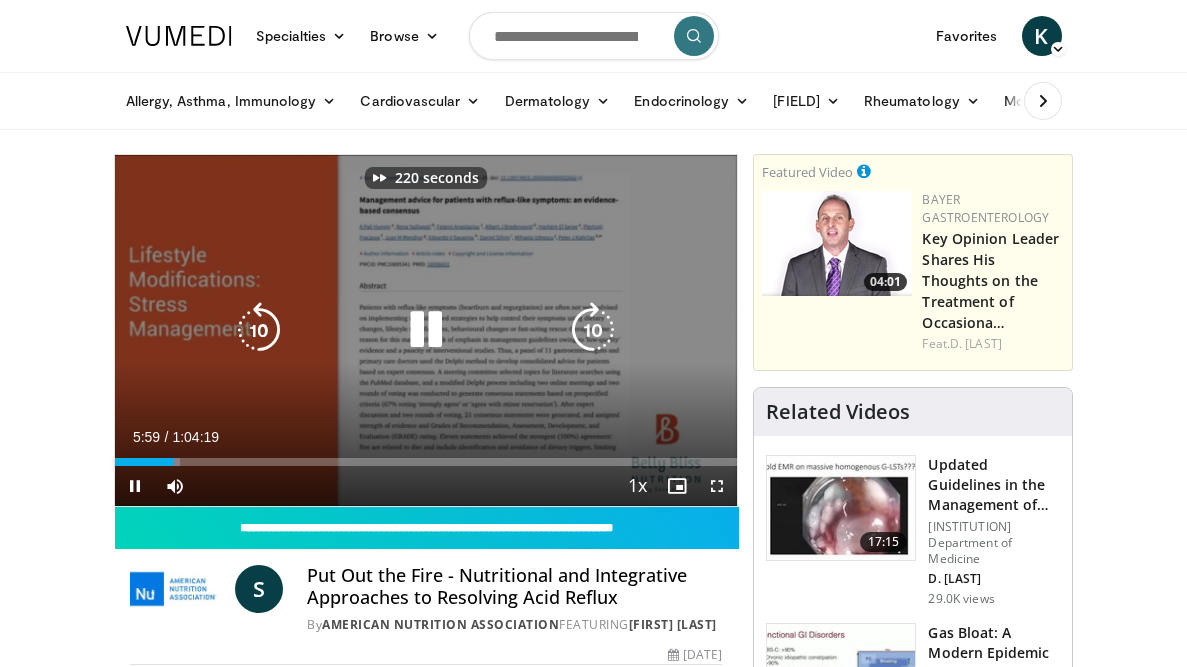 click at bounding box center (593, 330) 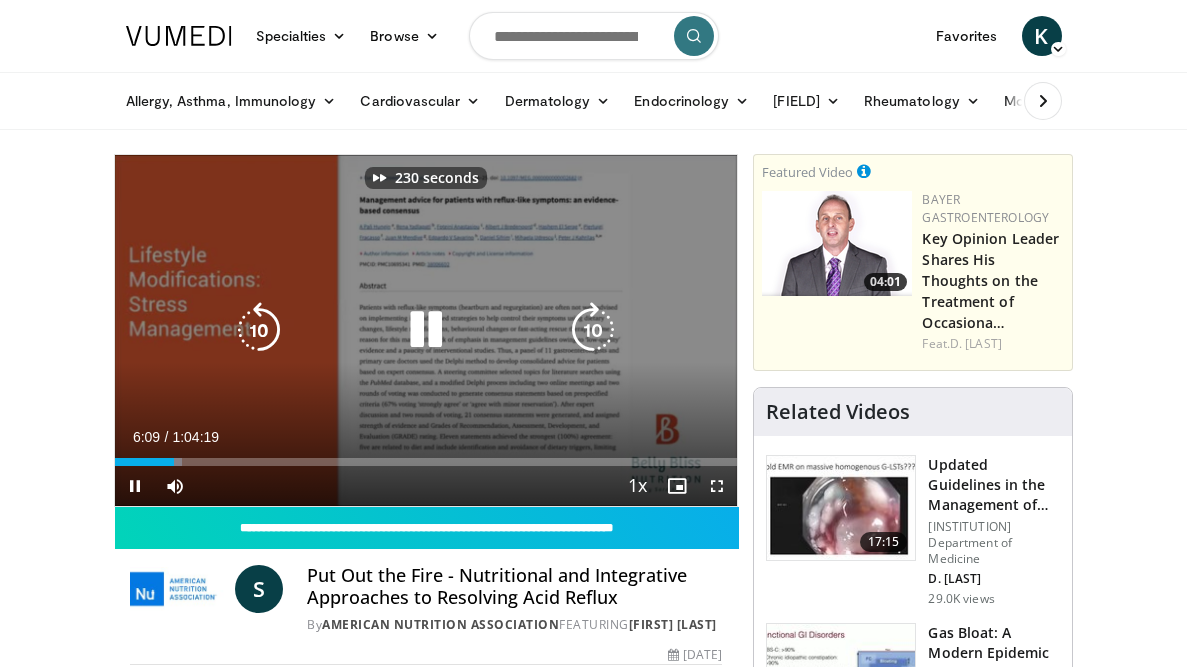 click at bounding box center (593, 330) 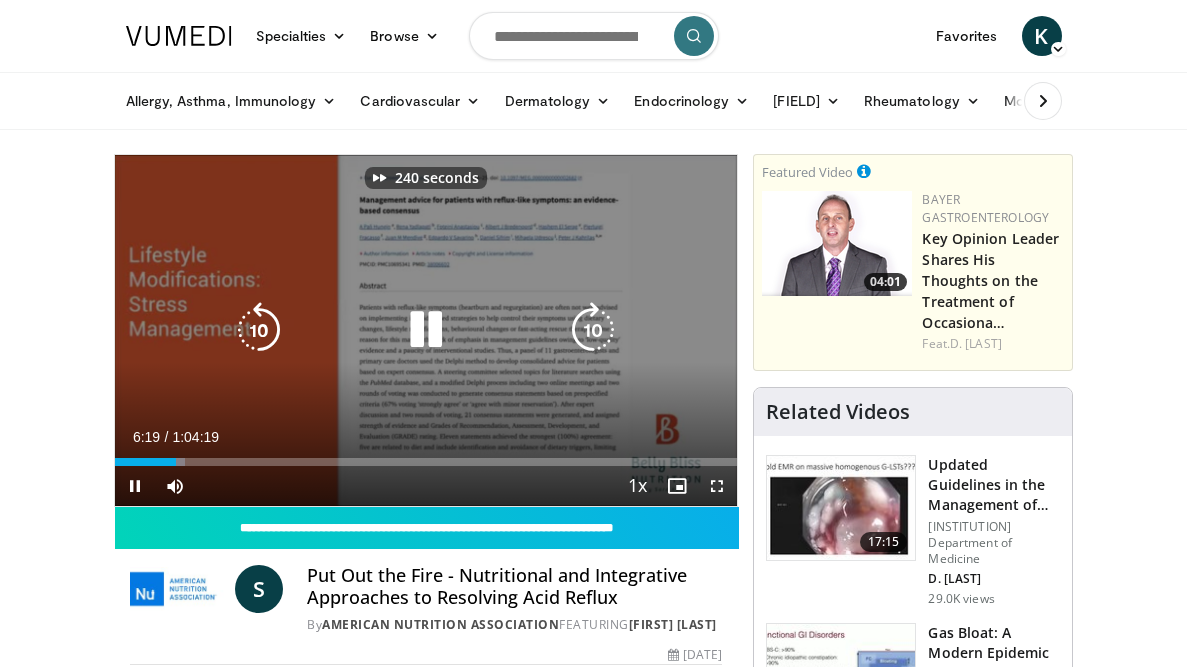 click at bounding box center (593, 330) 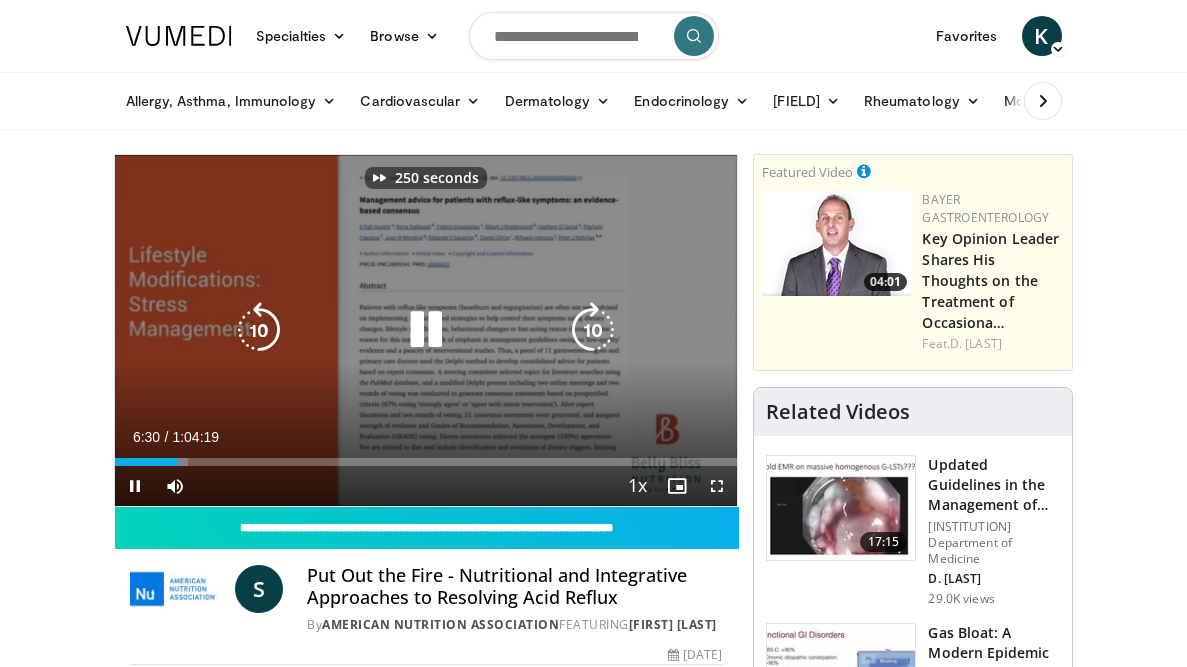 click at bounding box center [593, 330] 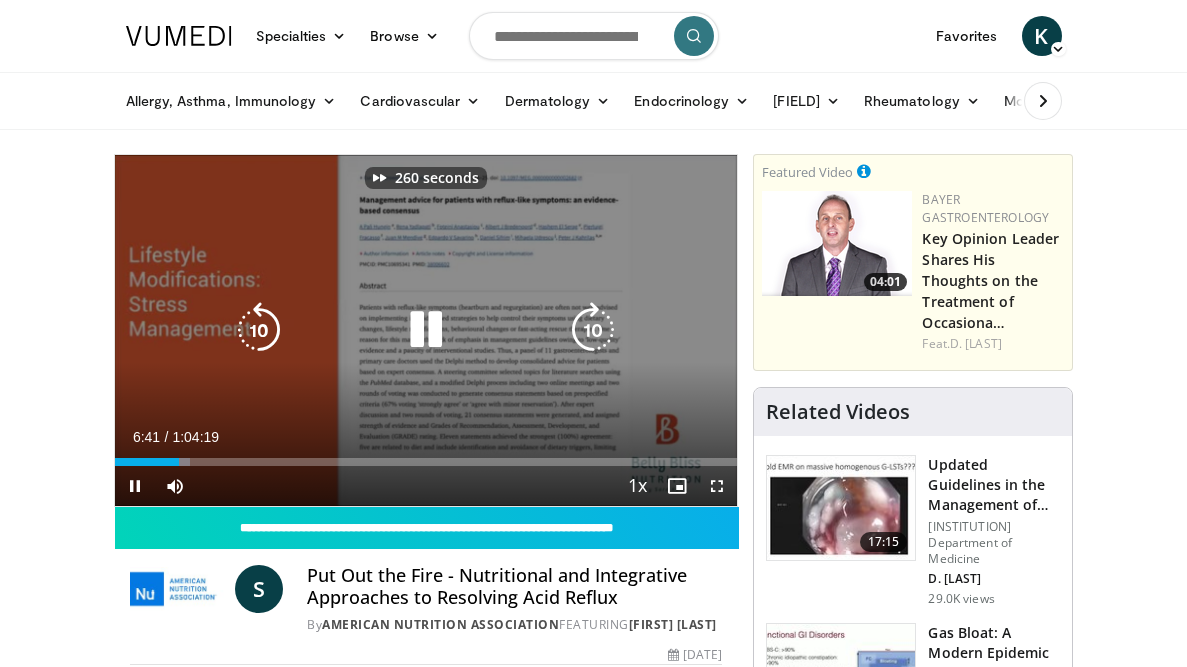 click at bounding box center (593, 330) 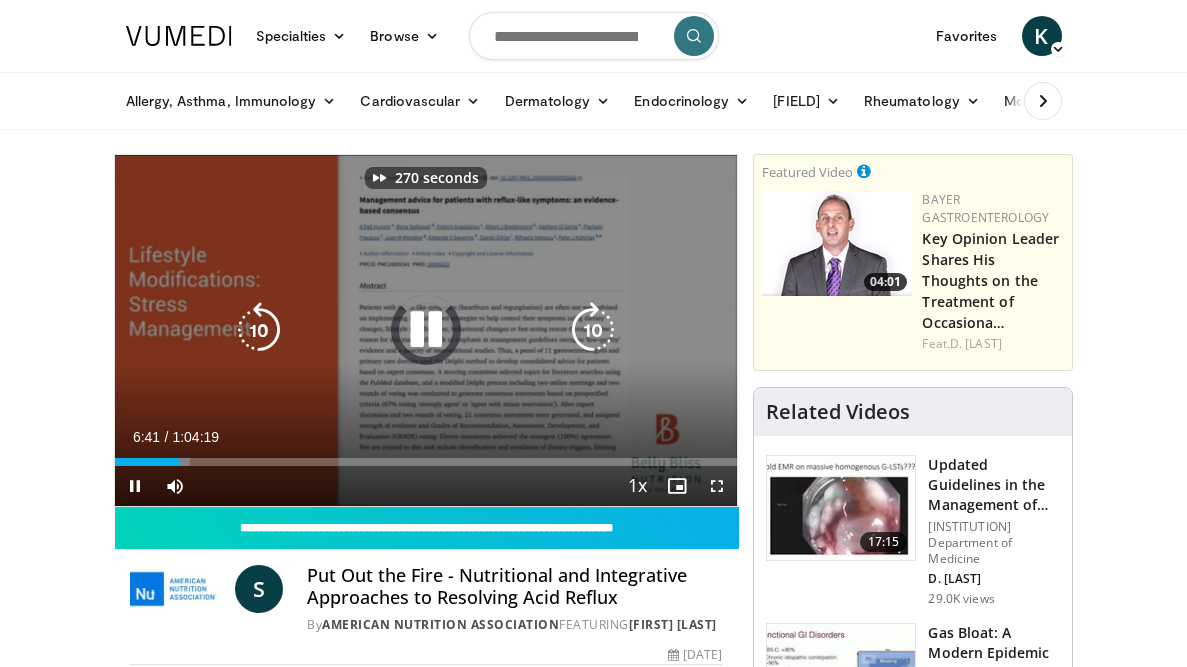 click at bounding box center (593, 330) 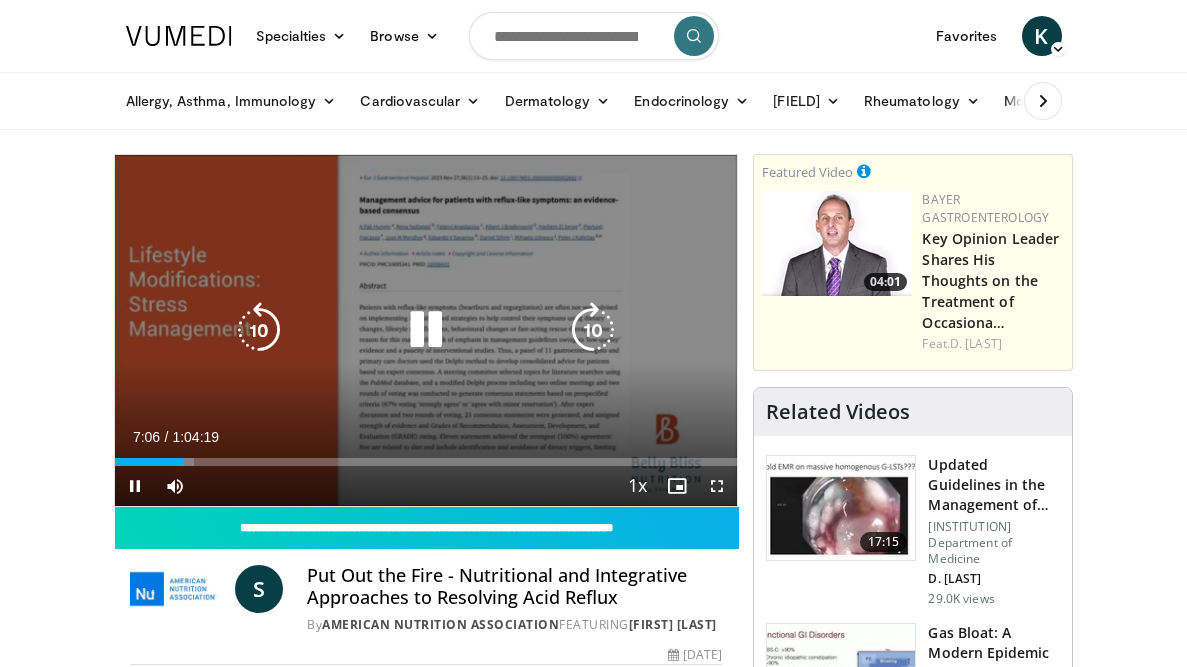 click at bounding box center [426, 330] 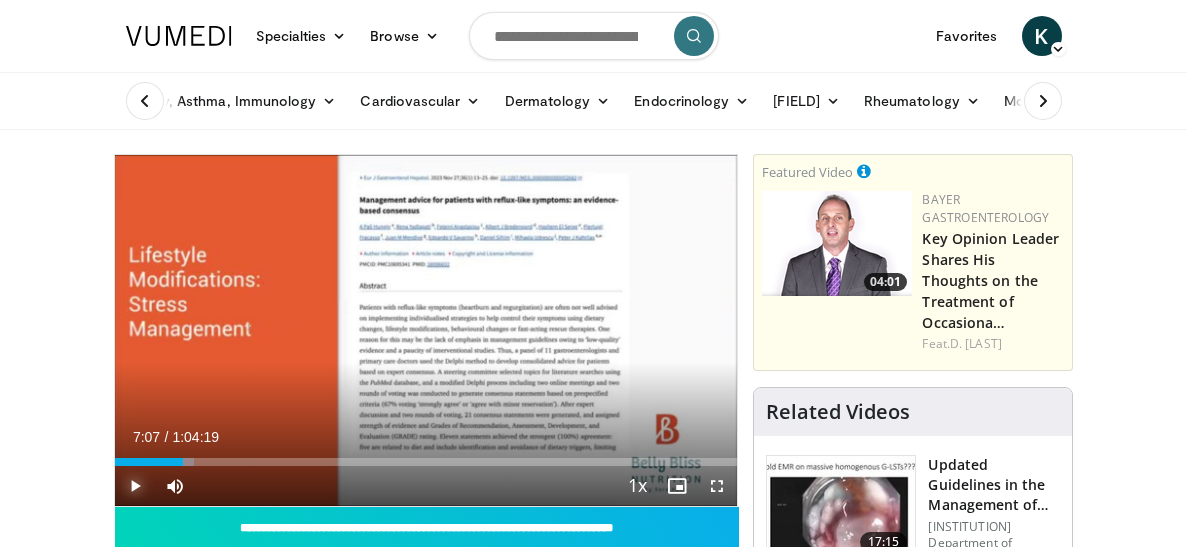 click at bounding box center (135, 486) 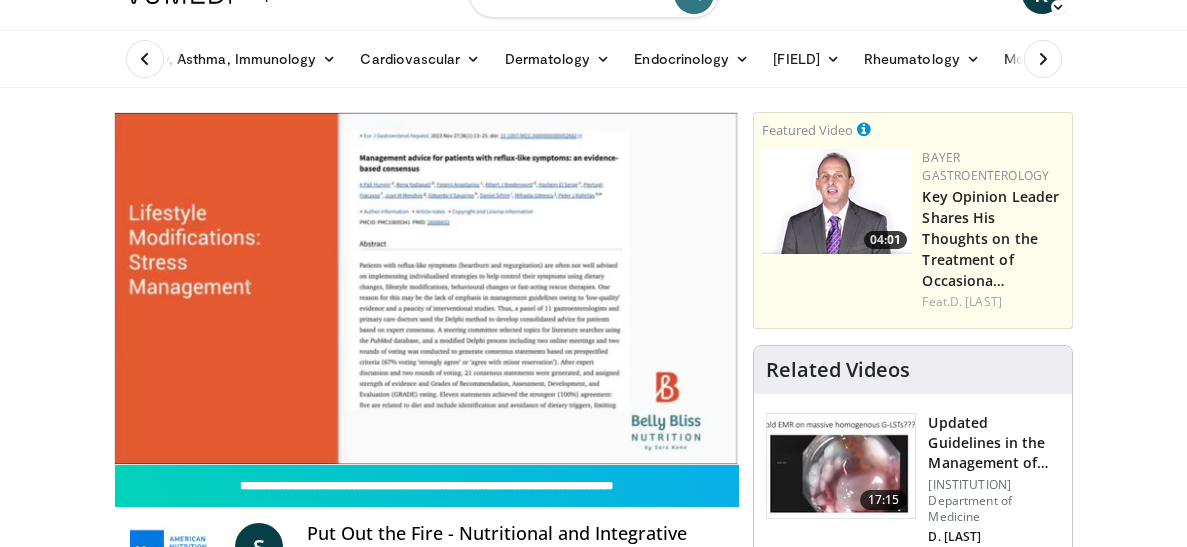 scroll, scrollTop: 54, scrollLeft: 0, axis: vertical 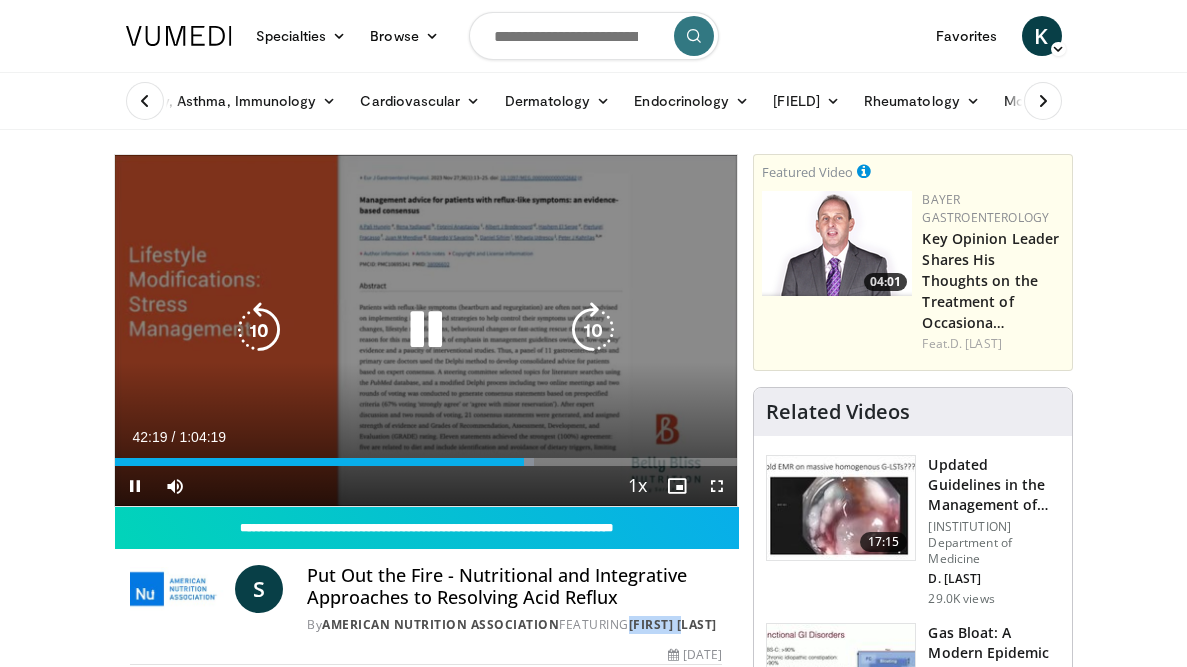 click at bounding box center (259, 330) 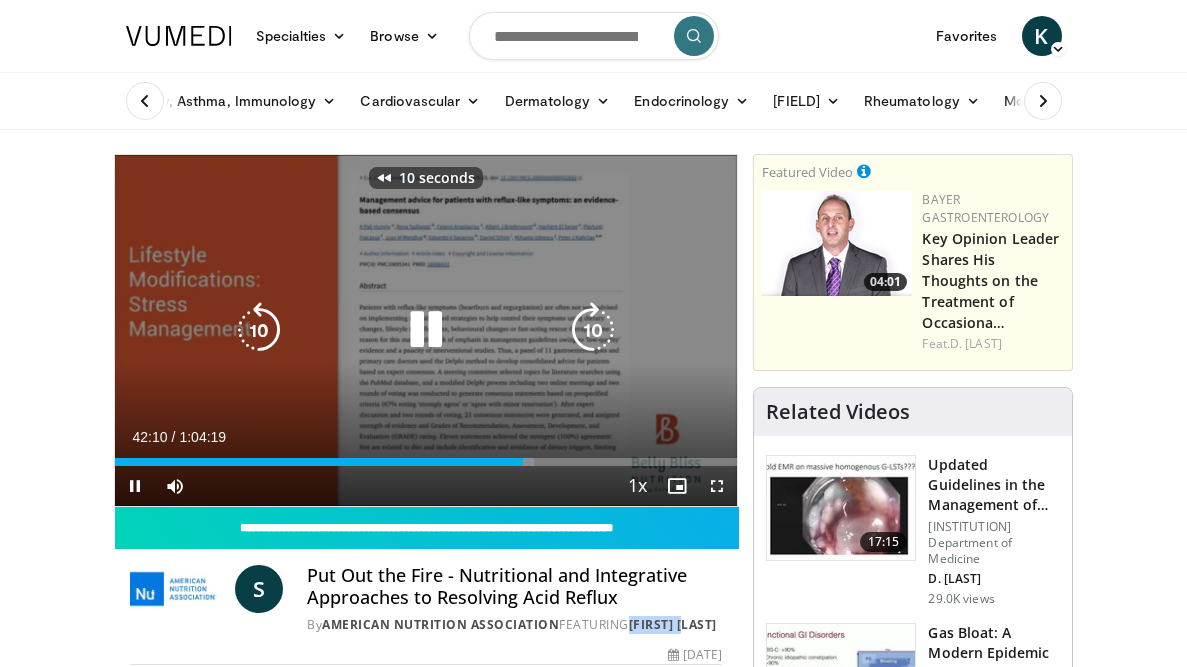 click at bounding box center (259, 330) 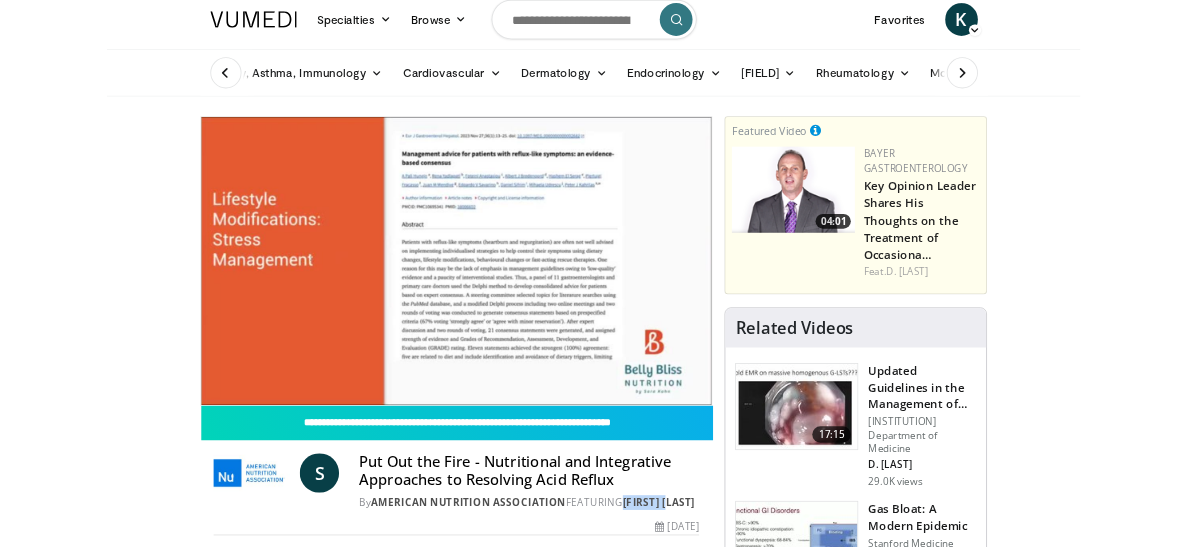 scroll, scrollTop: 0, scrollLeft: 0, axis: both 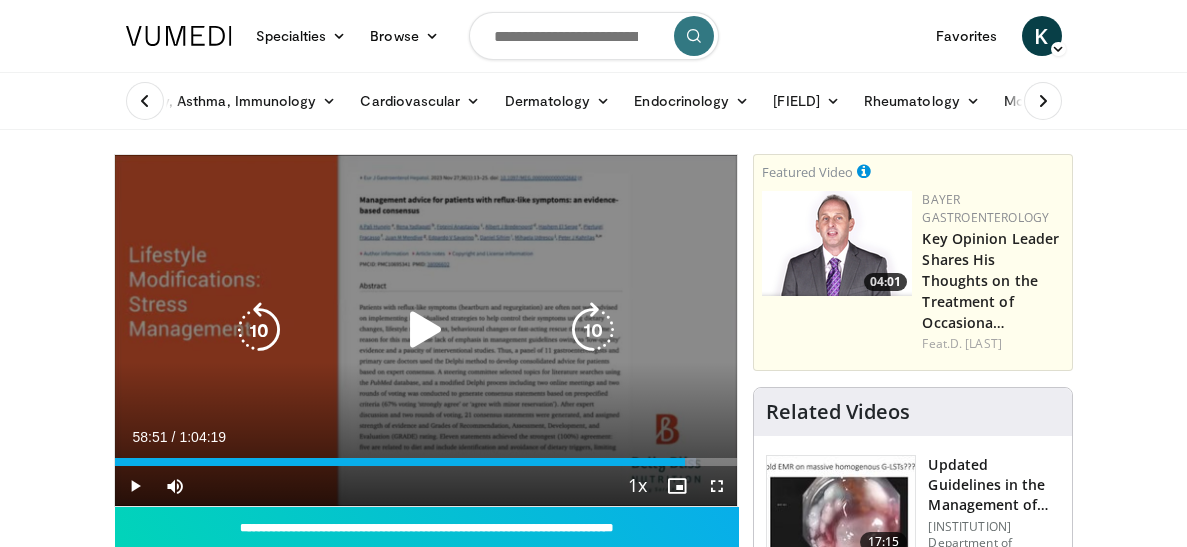click at bounding box center [426, 330] 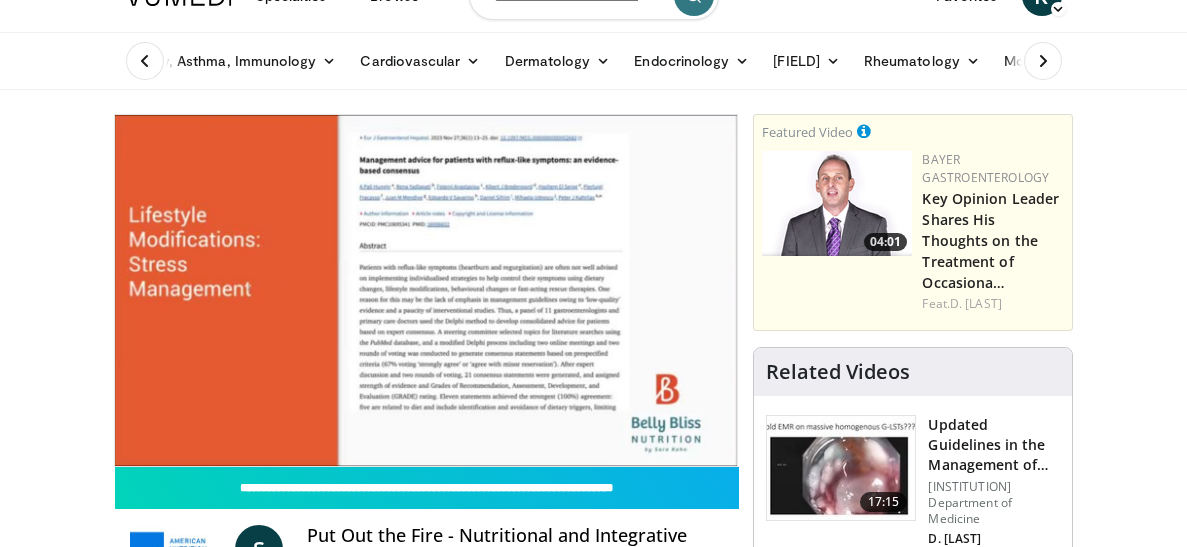 scroll, scrollTop: 44, scrollLeft: 0, axis: vertical 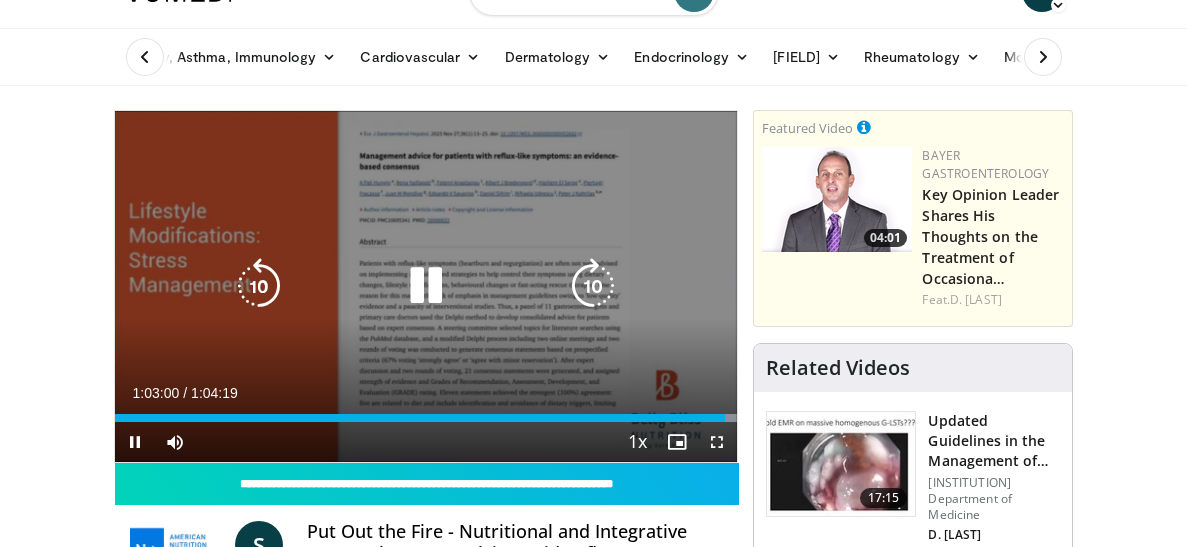 click at bounding box center (426, 286) 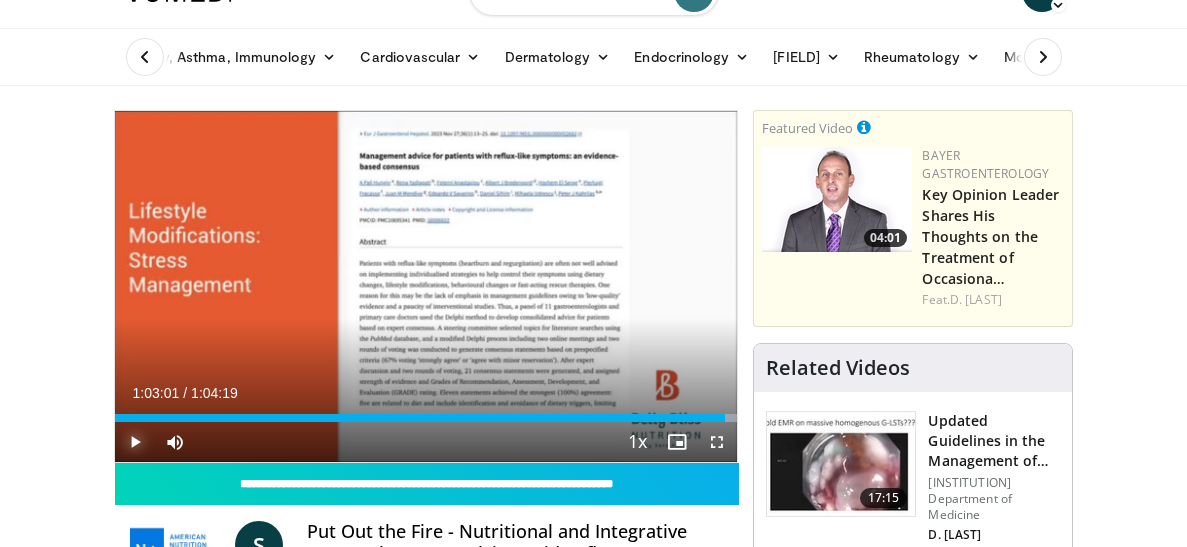 click at bounding box center [135, 442] 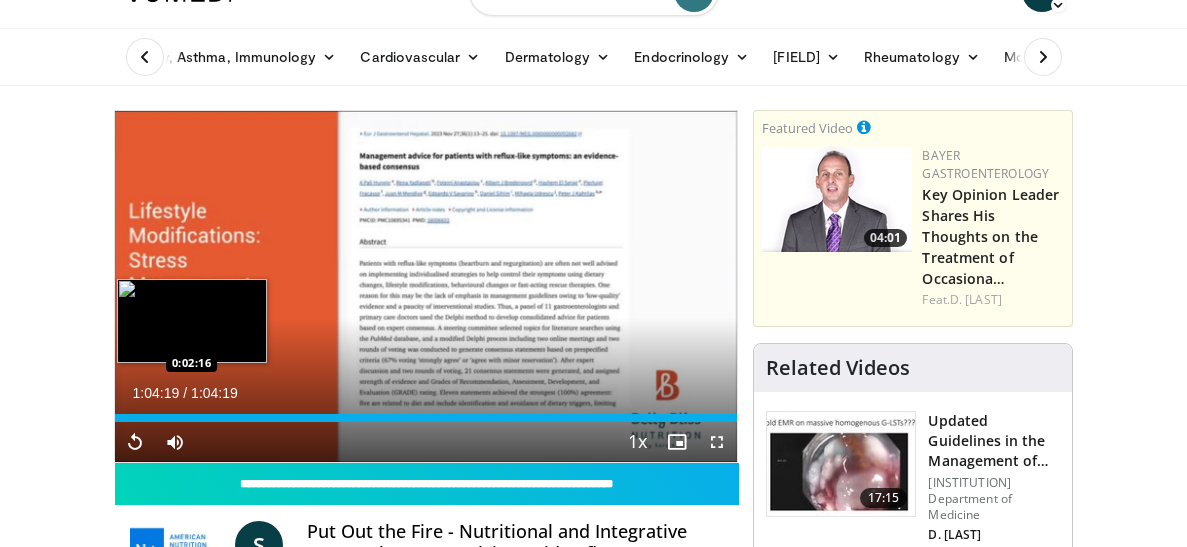 click on "Loaded :  100.00% 1:04:19 0:02:16" at bounding box center (426, 412) 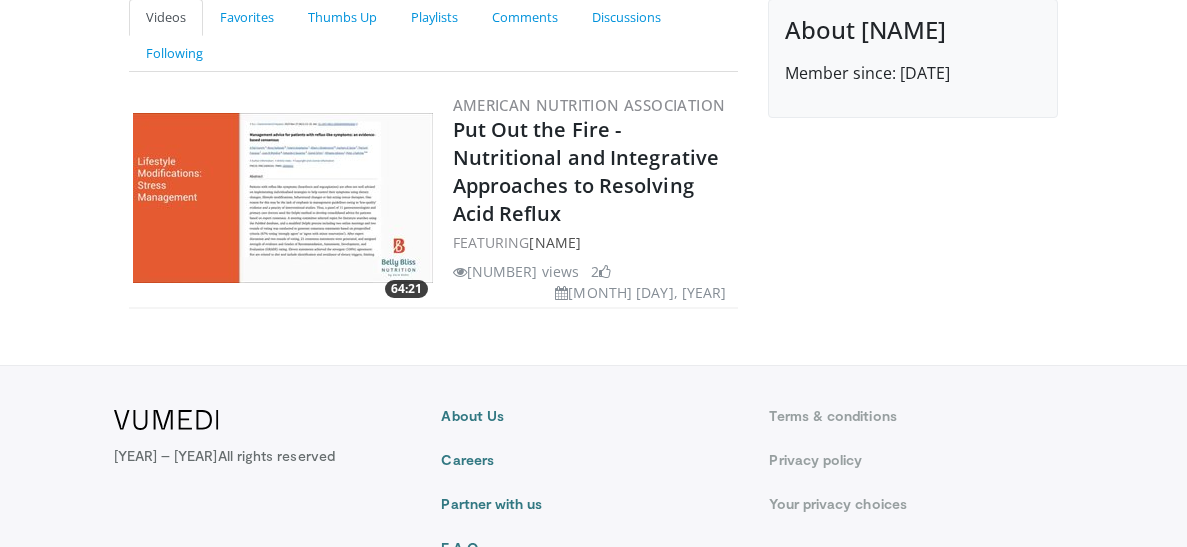 scroll, scrollTop: 0, scrollLeft: 0, axis: both 